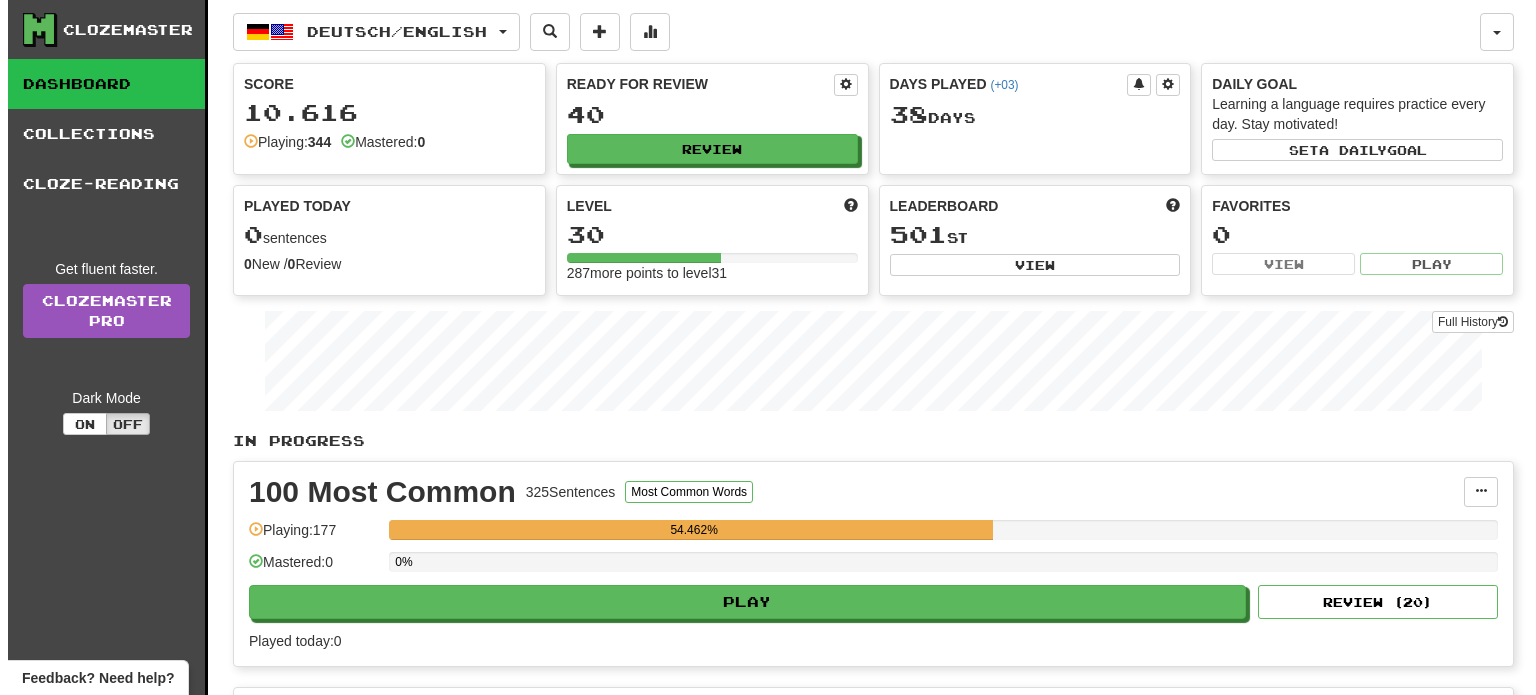 scroll, scrollTop: 0, scrollLeft: 0, axis: both 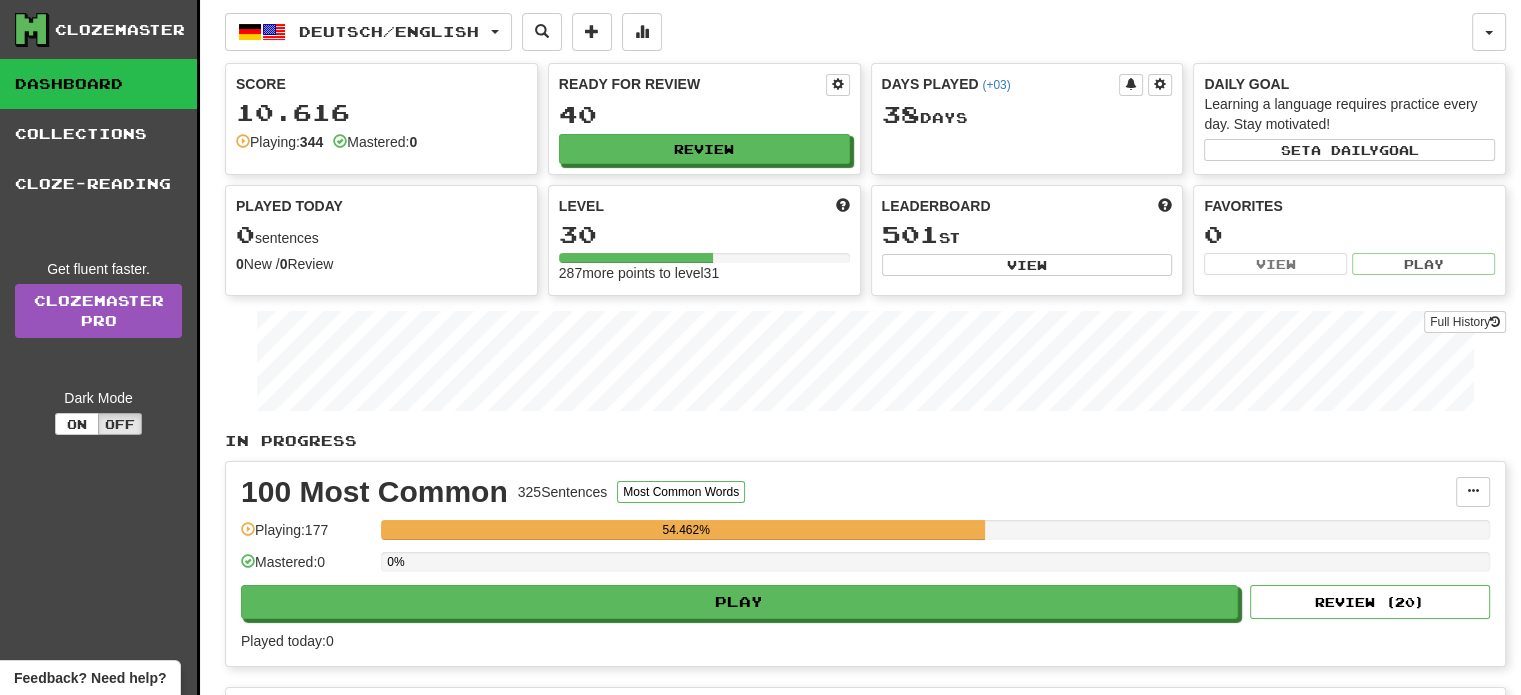 click on "100 Most Common 325  Sentences Most Common Words Manage Sentences Unpin from Dashboard  Playing:  177 54.462%  Mastered:  0 0% Play Review ( 20 ) Played today:  0" at bounding box center [865, 564] 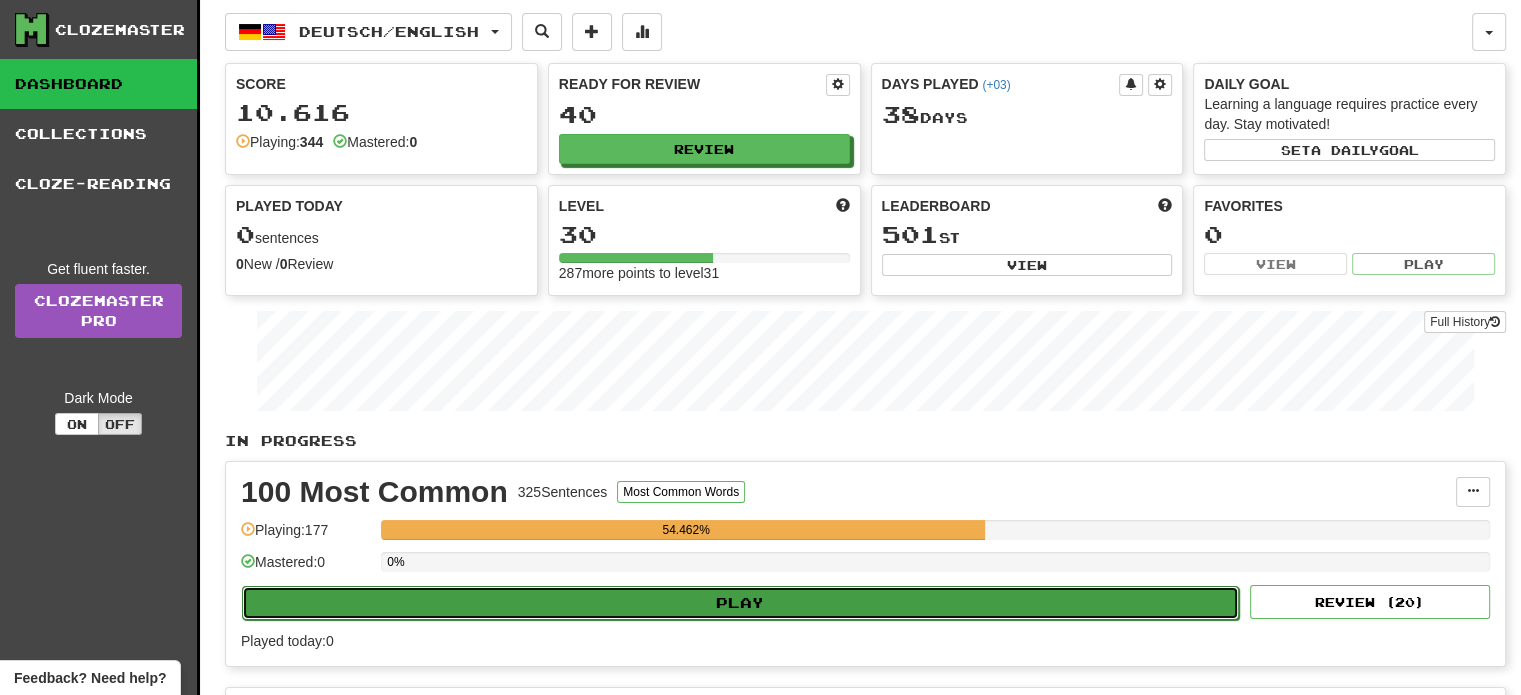 click on "Play" at bounding box center (740, 603) 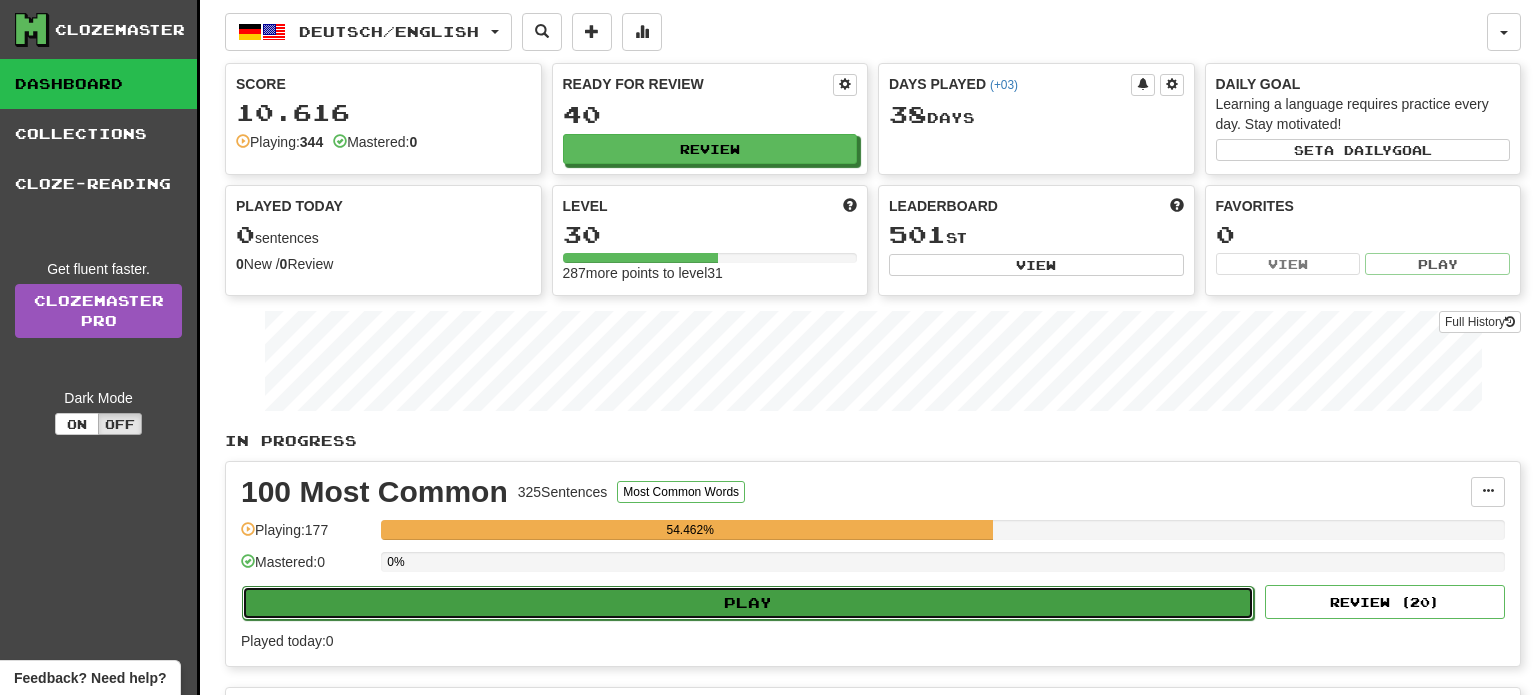 select on "**" 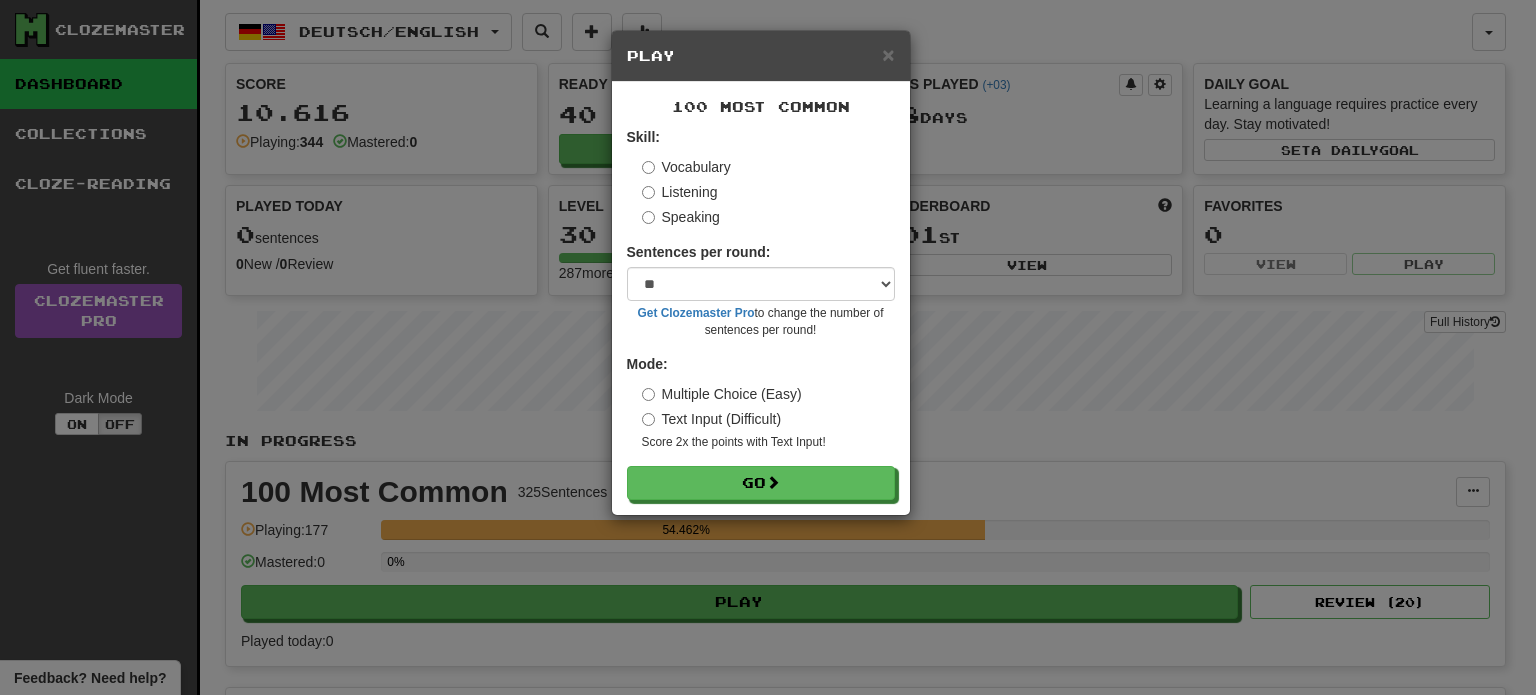 click on "Skill: Vocabulary Listening Speaking Sentences per round: * ** ** ** ** ** *** ******** Get Clozemaster Pro  to change the number of sentences per round! Mode: Multiple Choice (Easy) Text Input (Difficult) Score 2x the points with Text Input ! Go" at bounding box center [761, 313] 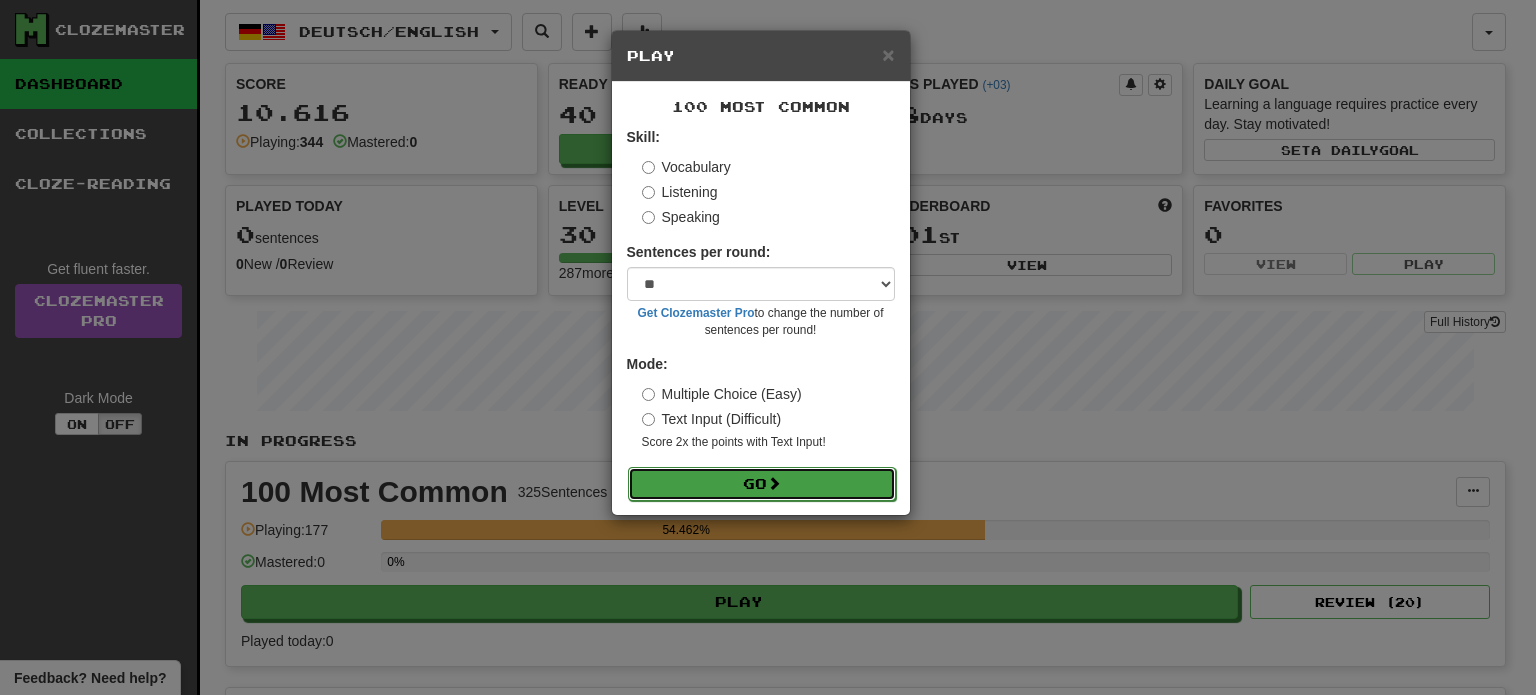 click on "Go" at bounding box center (762, 484) 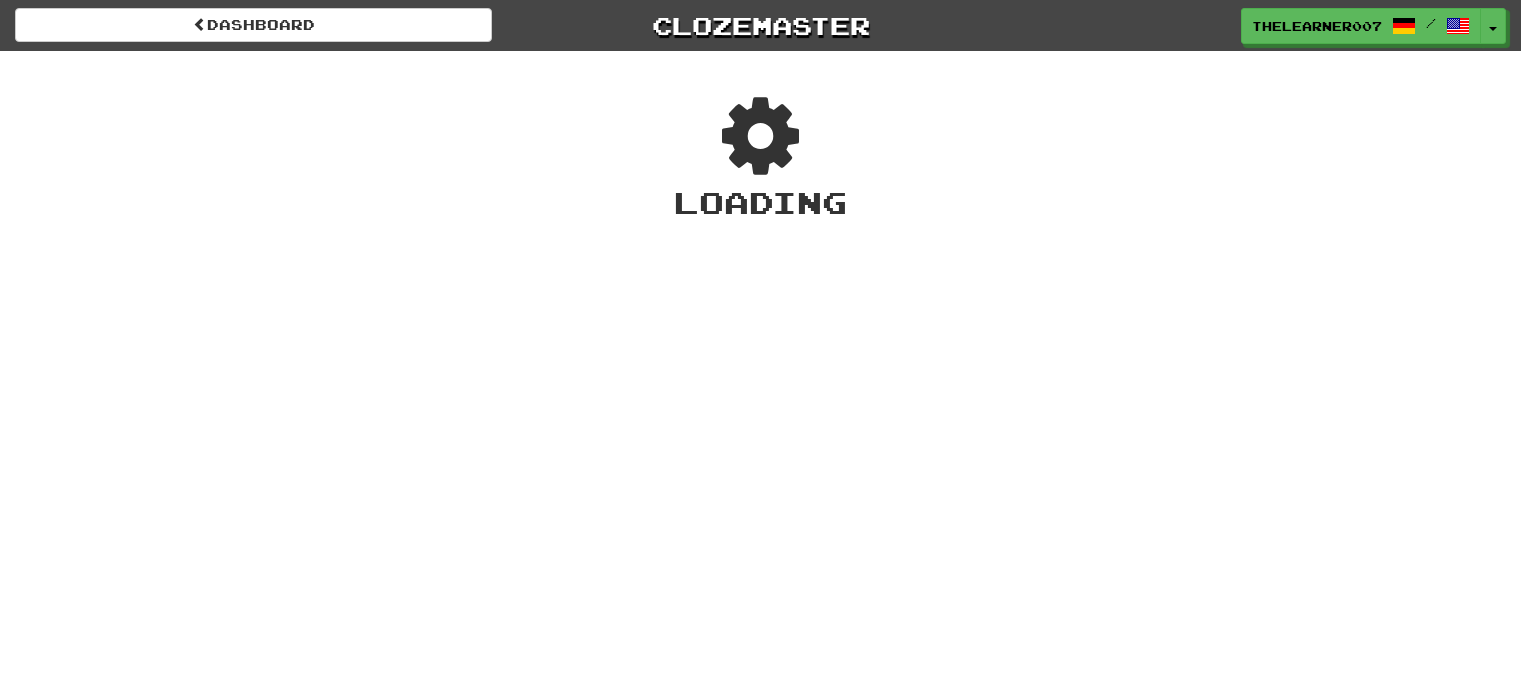 scroll, scrollTop: 0, scrollLeft: 0, axis: both 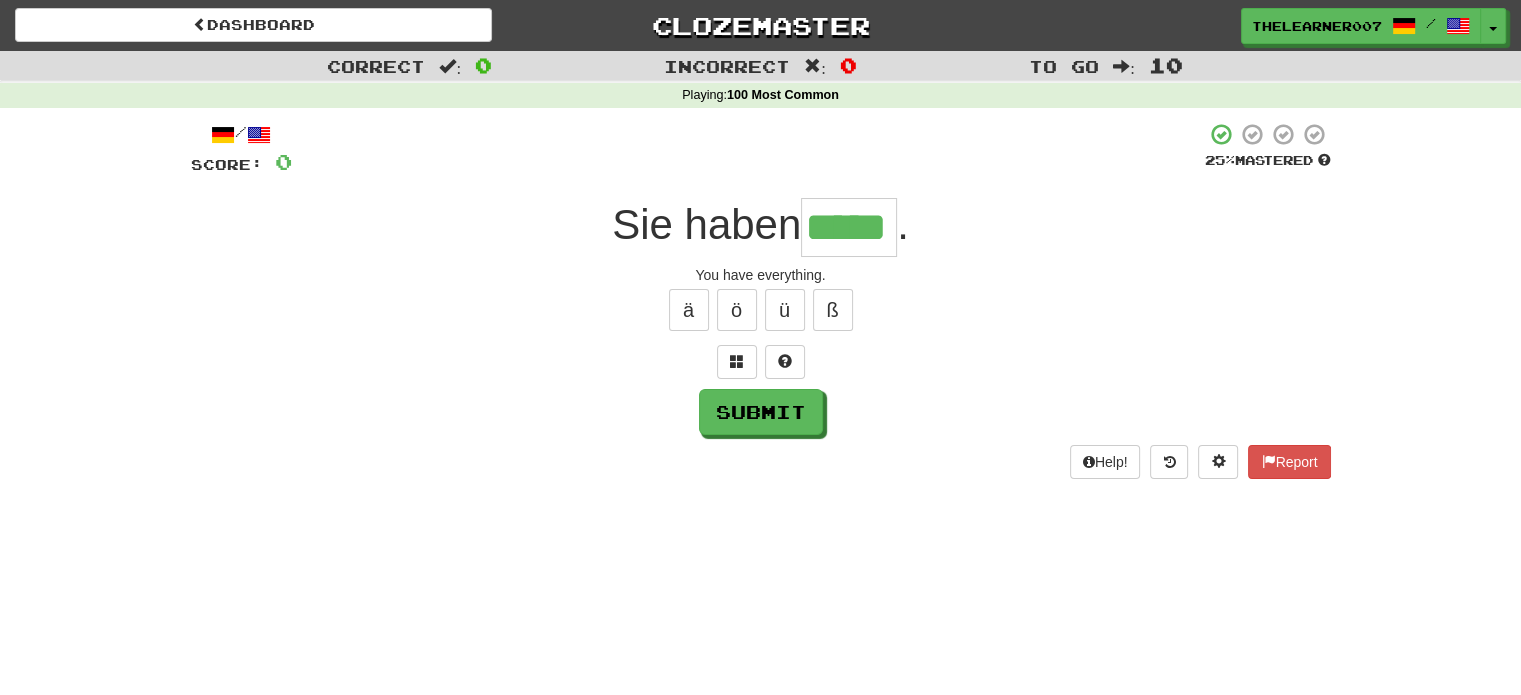 type on "*****" 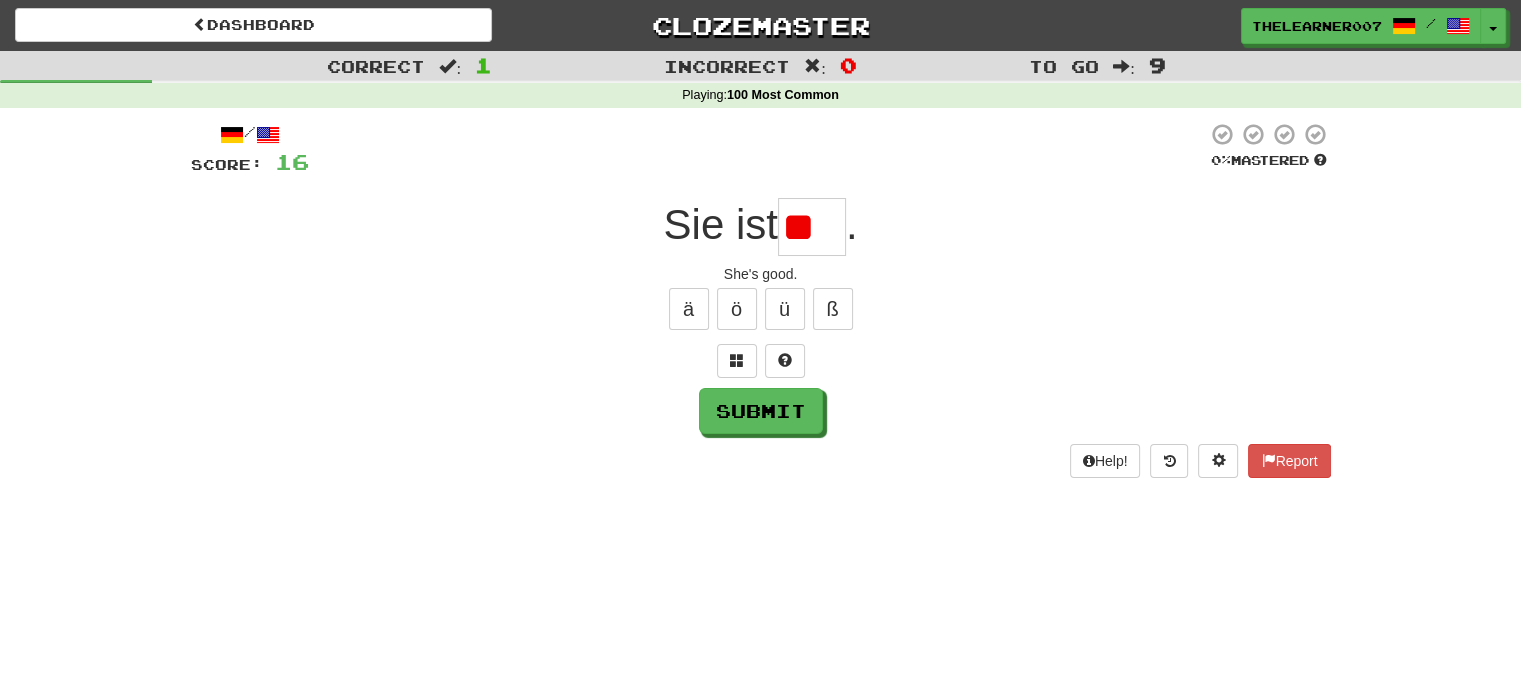scroll, scrollTop: 0, scrollLeft: 0, axis: both 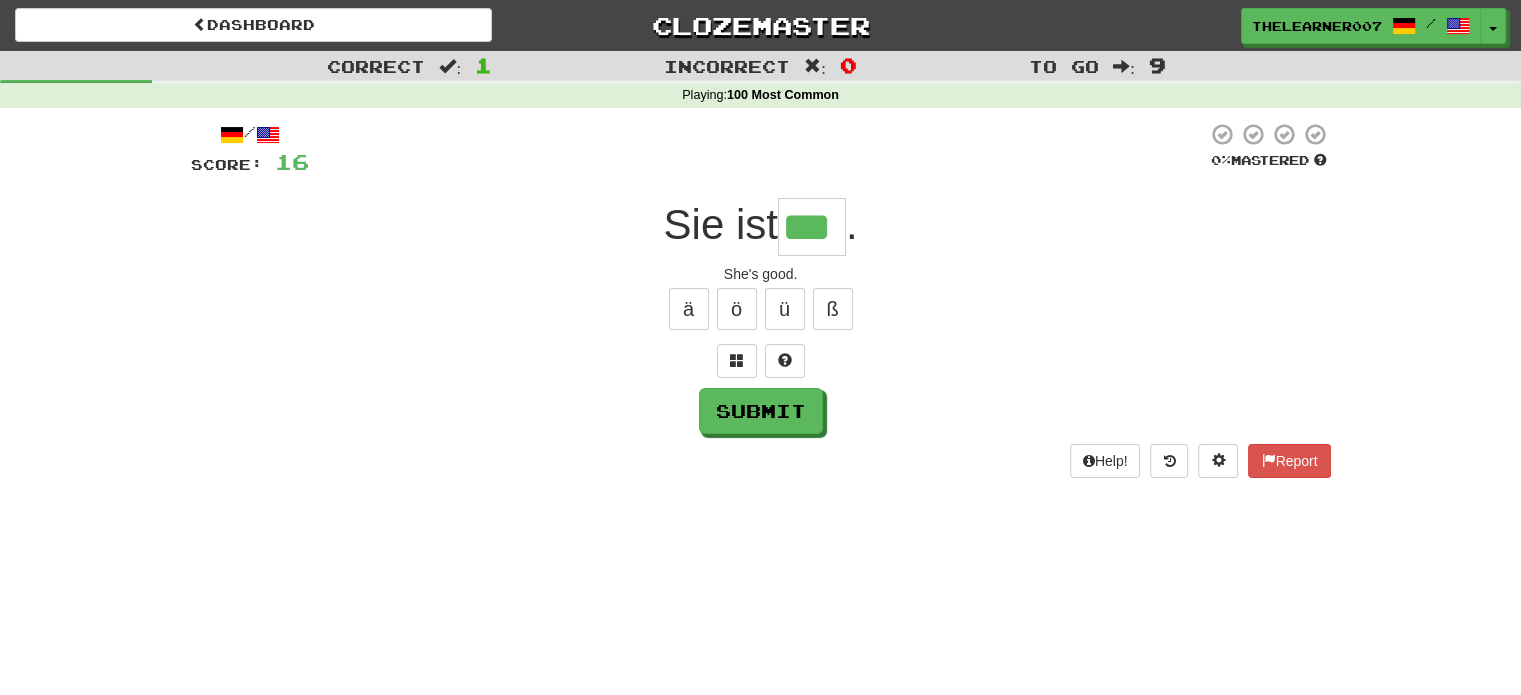 type on "***" 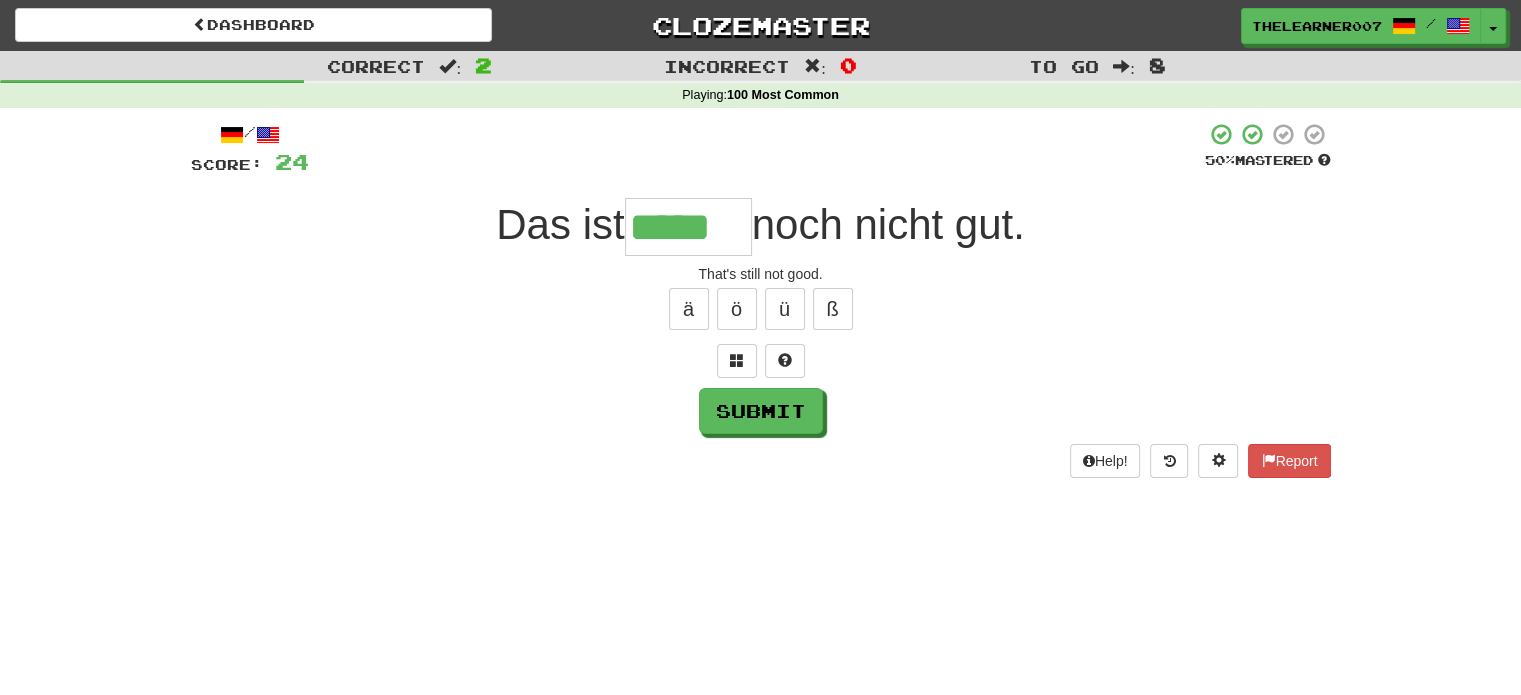 type on "*****" 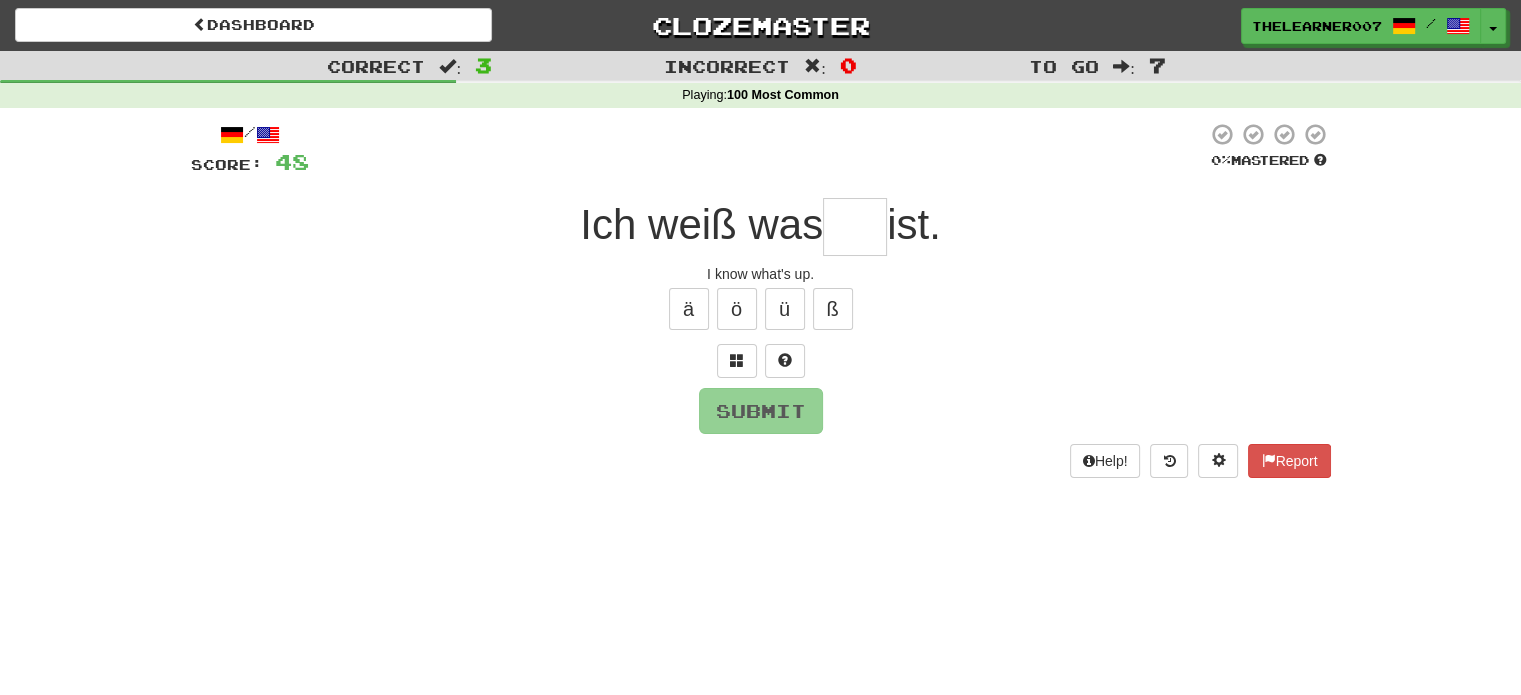 type on "***" 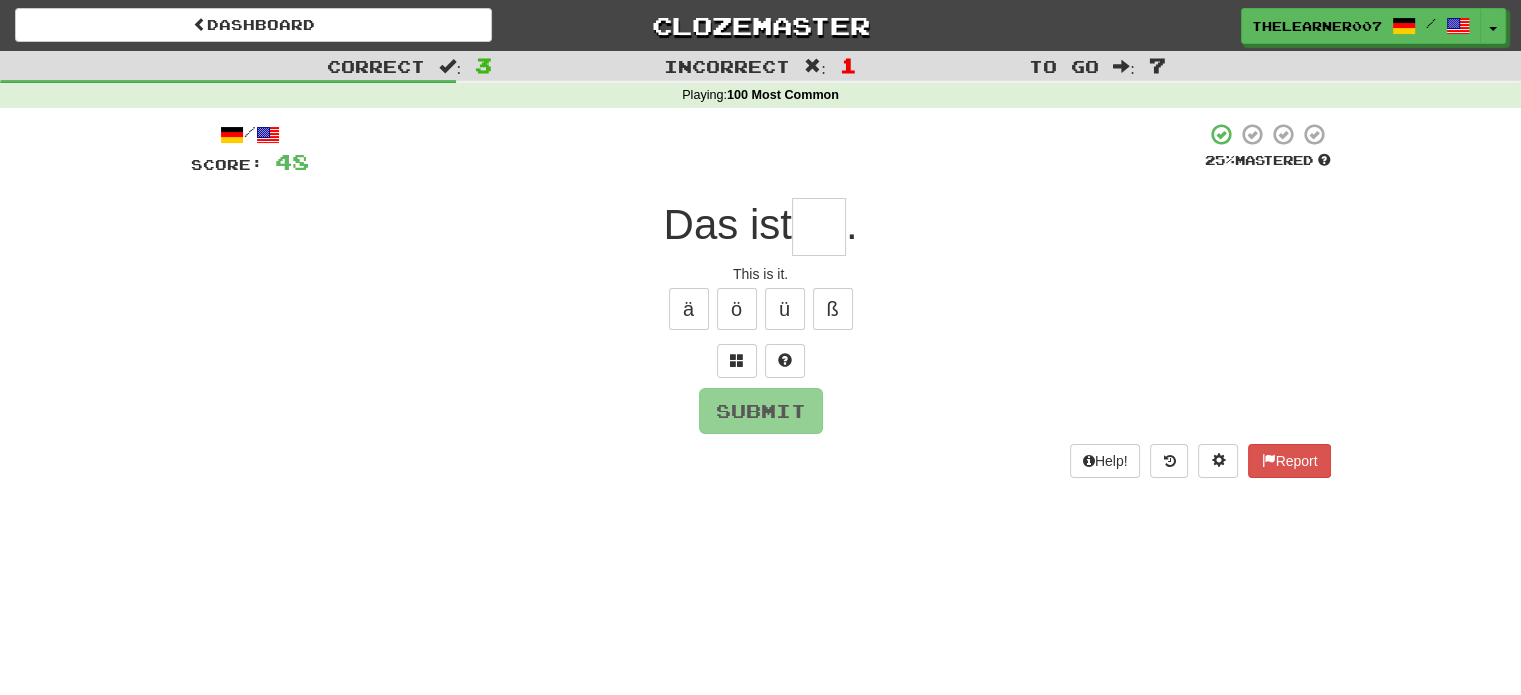 type on "*" 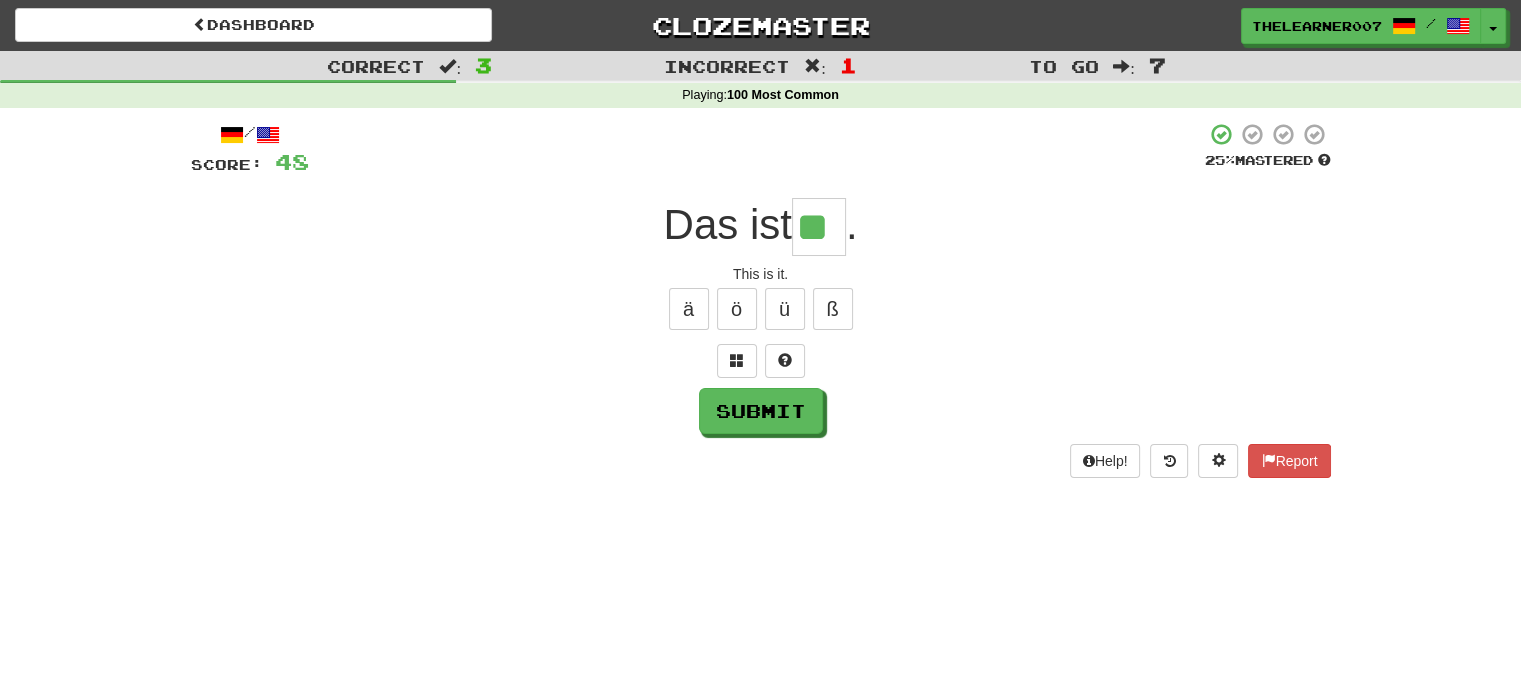 type on "**" 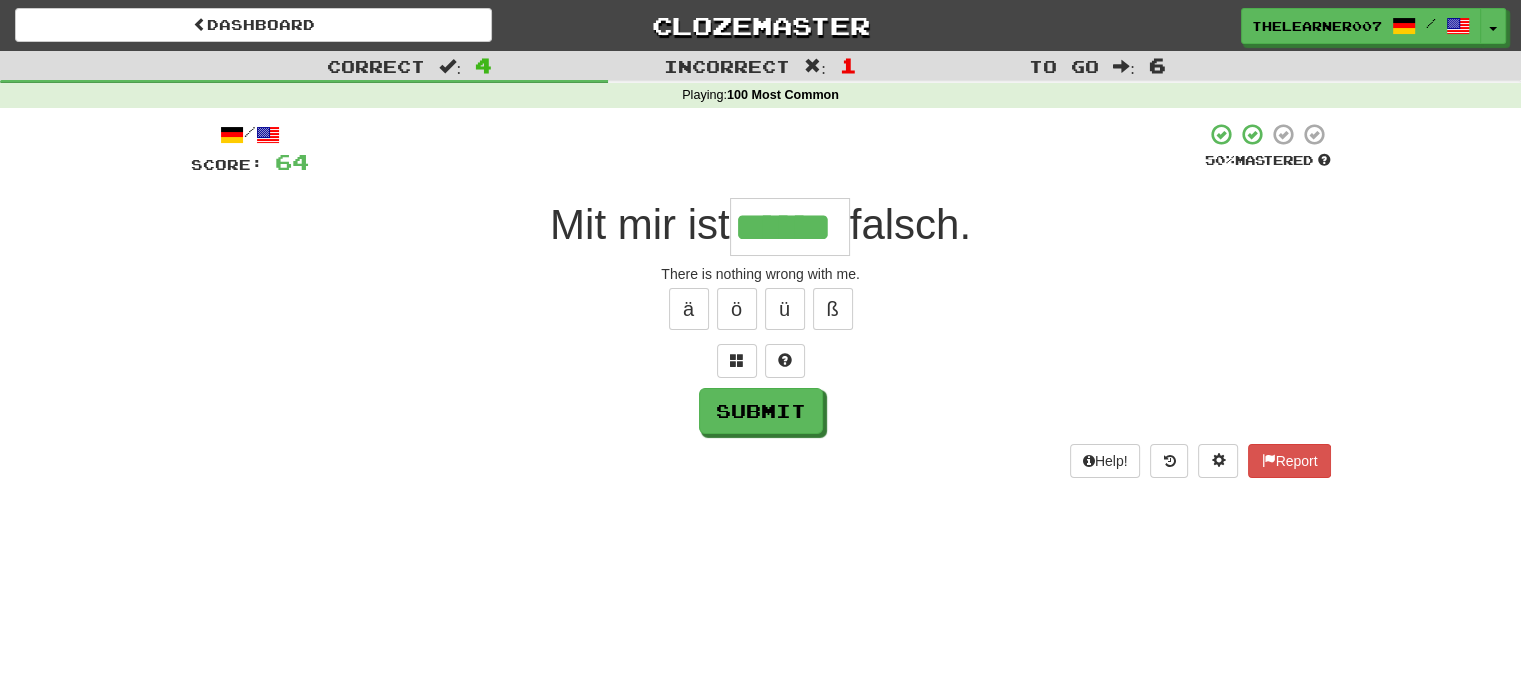 type on "******" 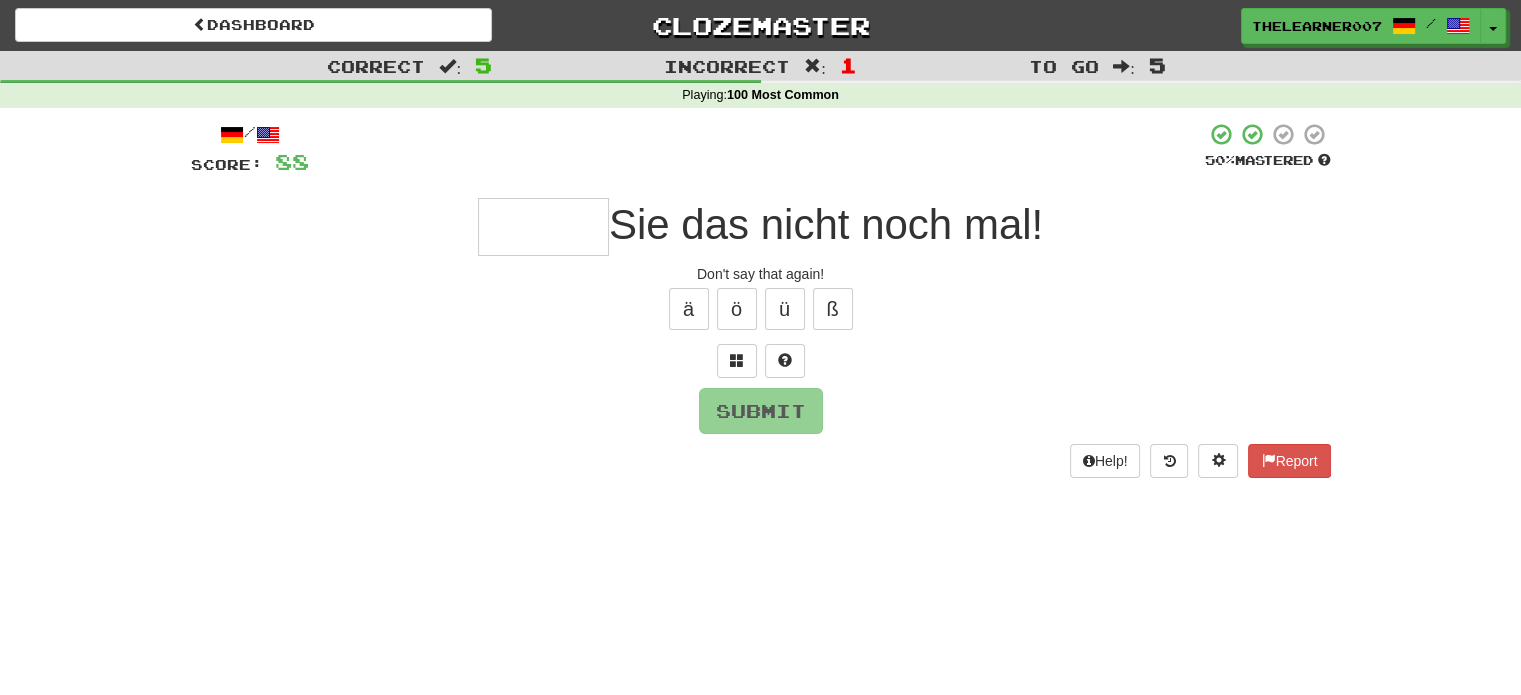 type on "*" 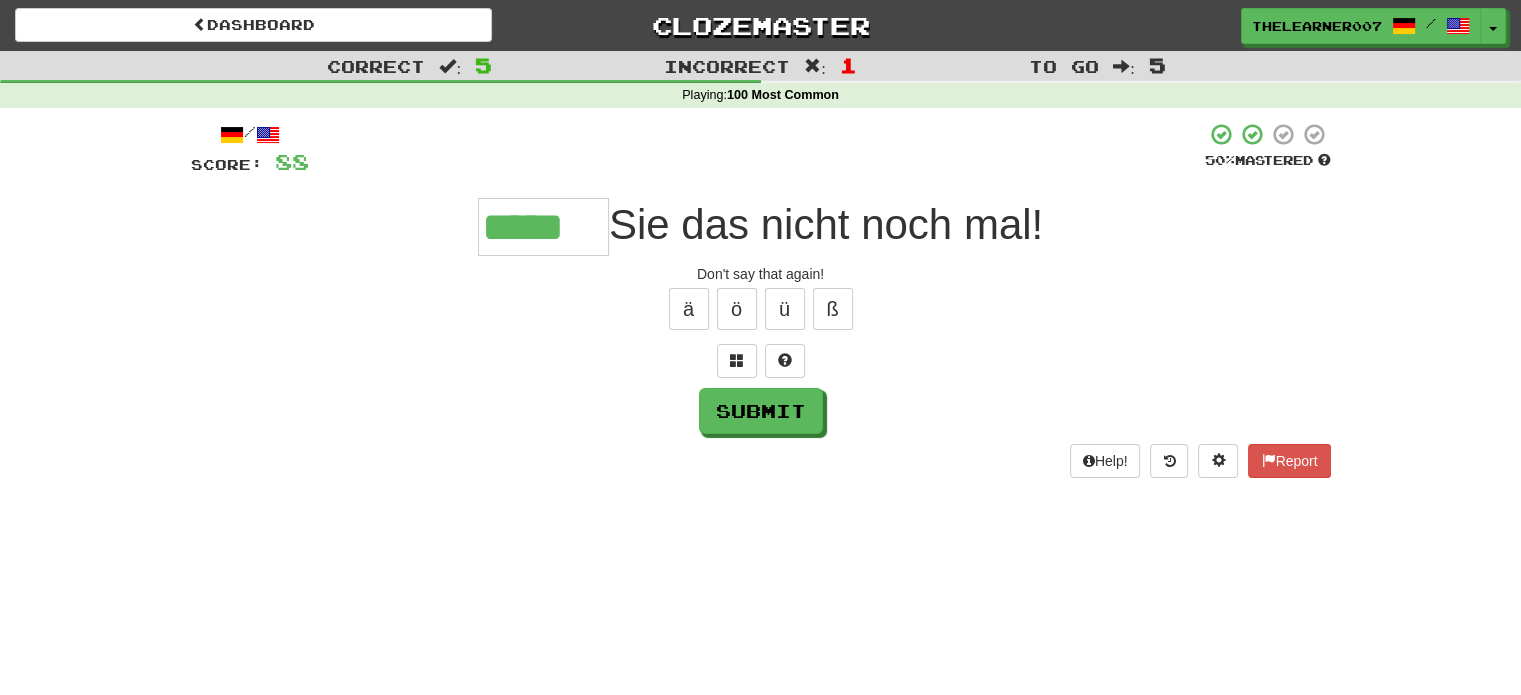 type on "*****" 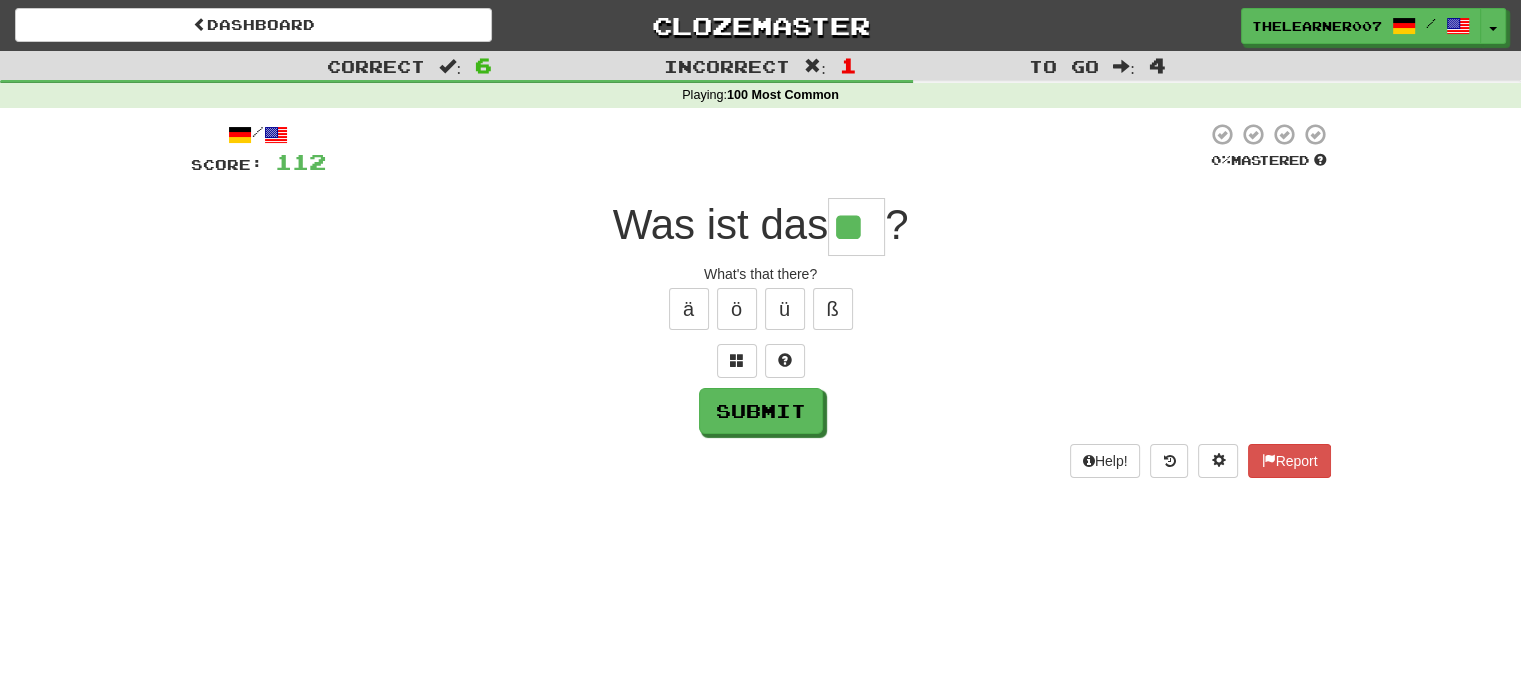 type on "**" 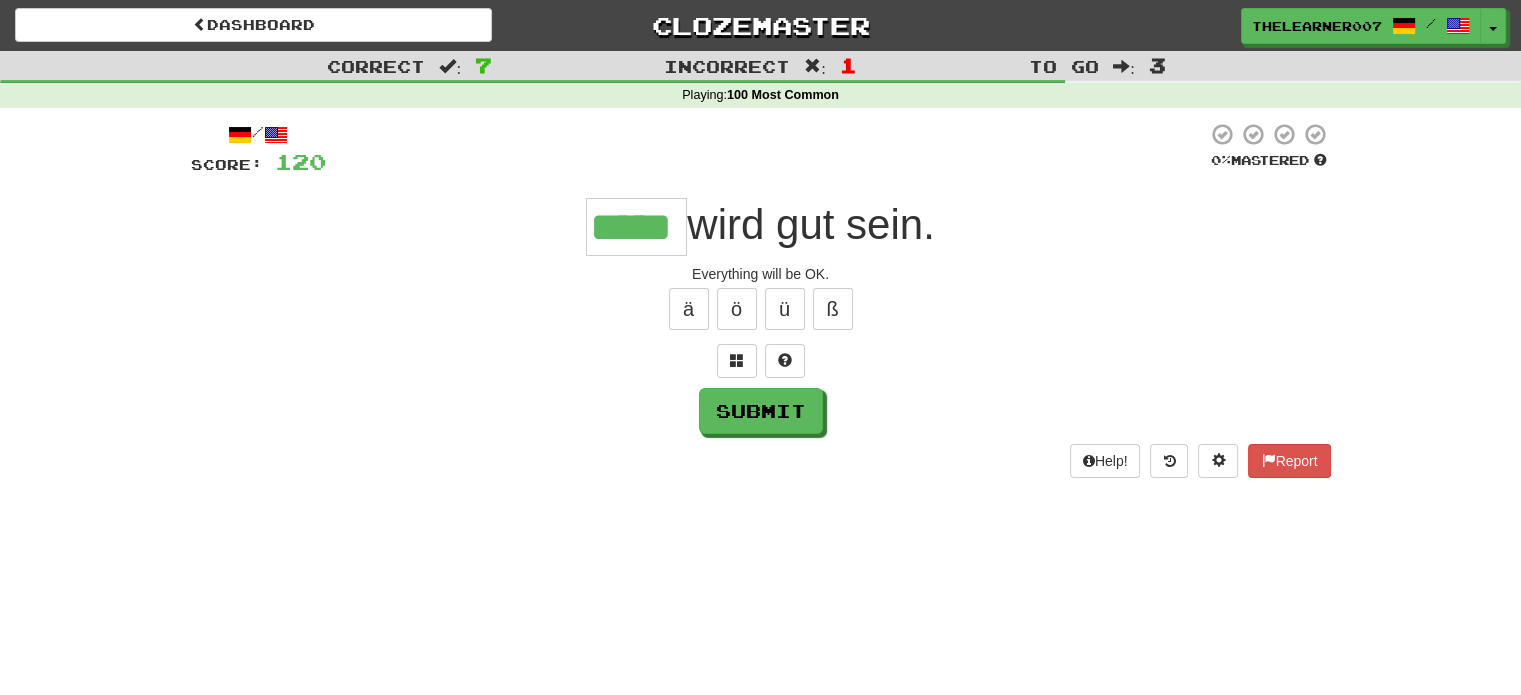 type on "*****" 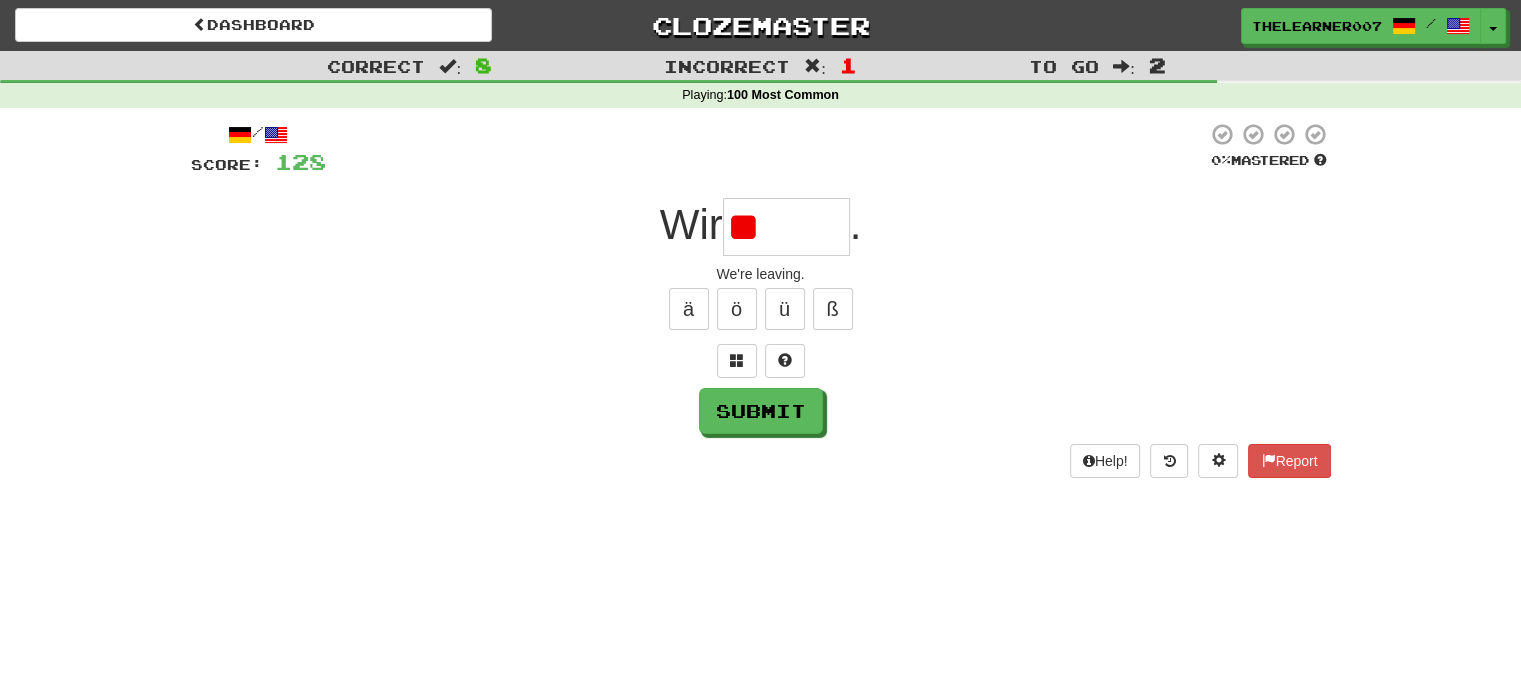 type on "*" 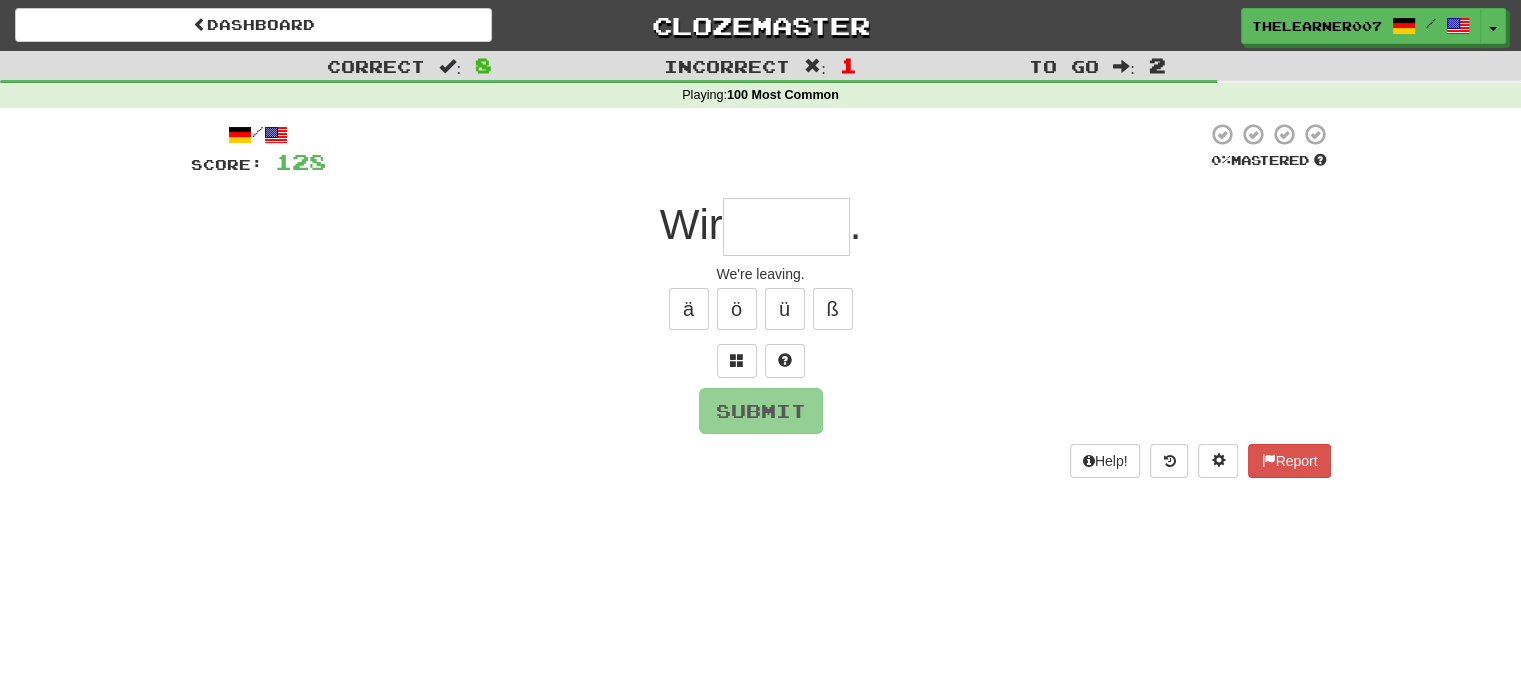 type on "*" 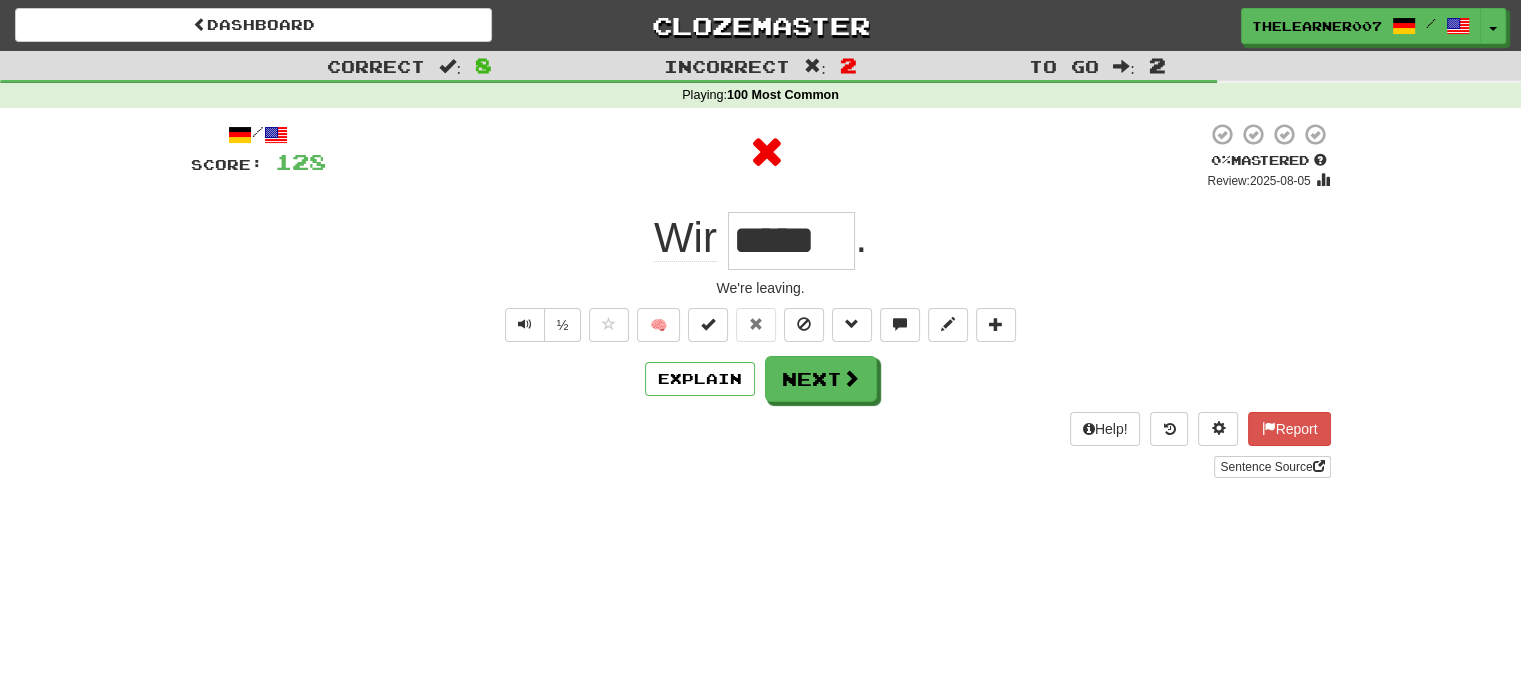 click on "/ Score: 128 0 % Mastered Review: [DATE] [PRONOUN] ***** . We're leaving. ½ 🧠 Explain Next Help! Report Sentence Source" at bounding box center [761, 300] 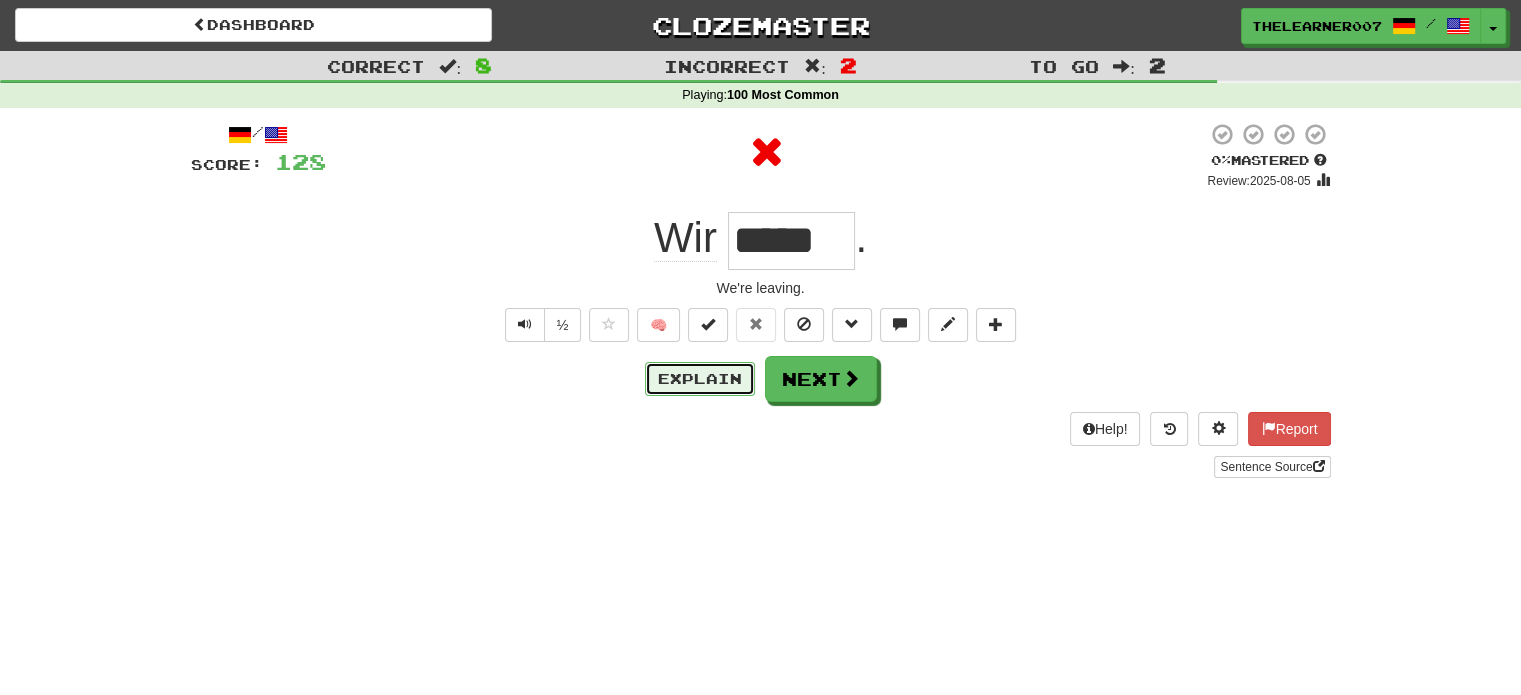 click on "Explain" at bounding box center [700, 379] 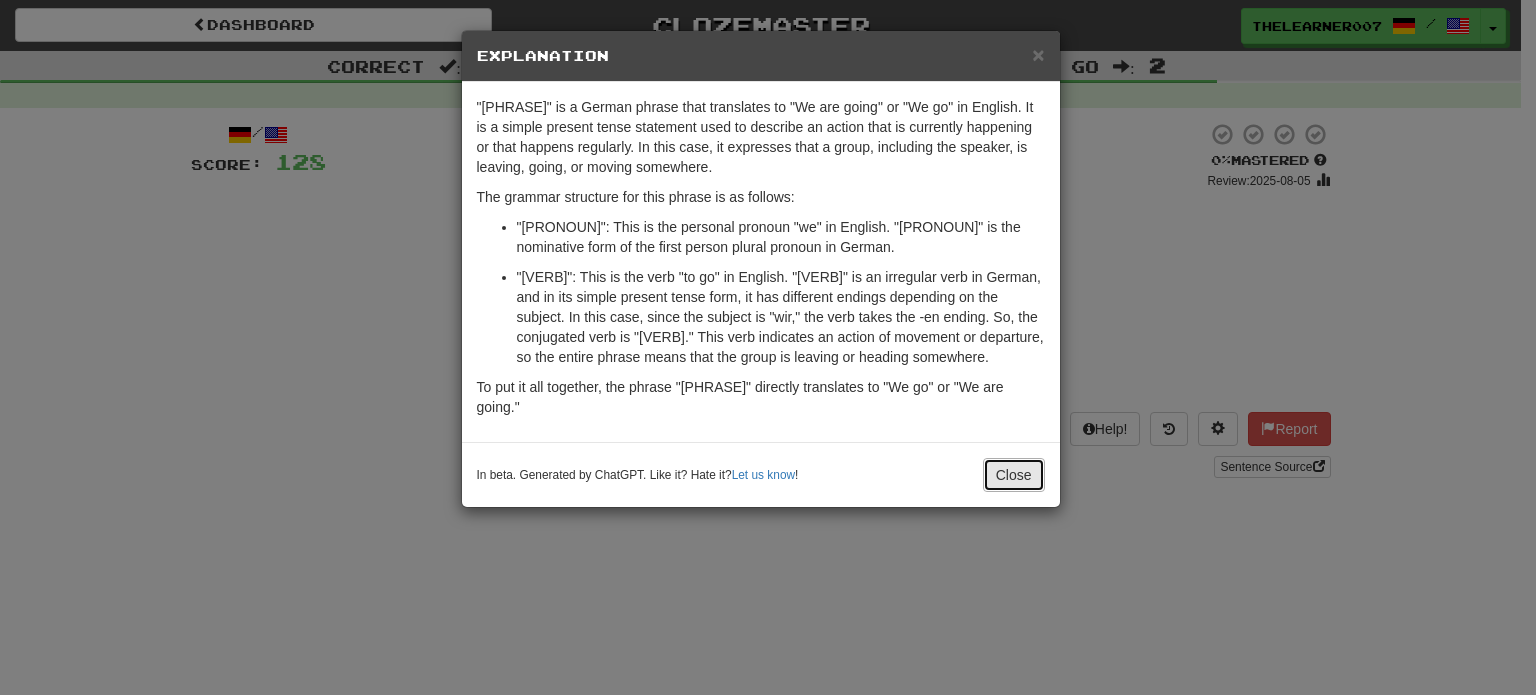 click on "Close" at bounding box center [1014, 475] 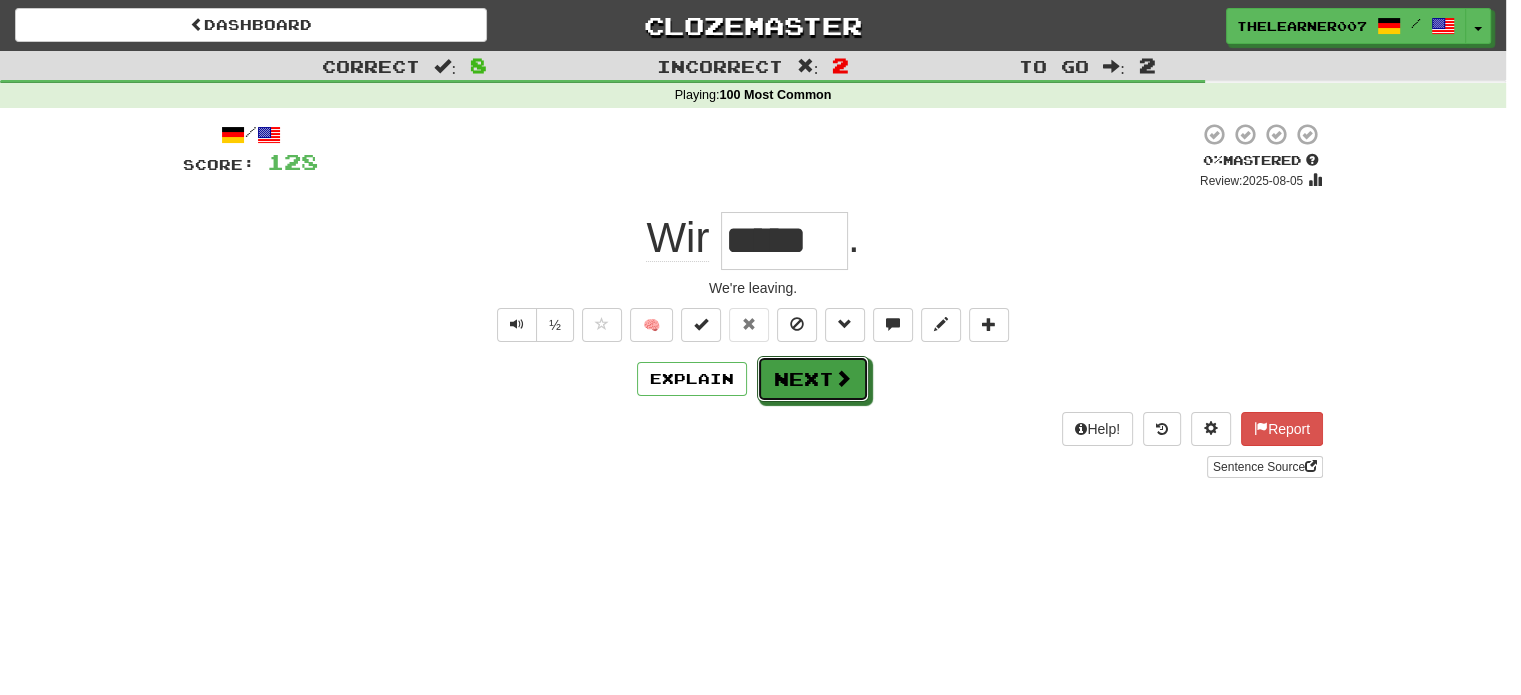 click on "Next" at bounding box center (813, 379) 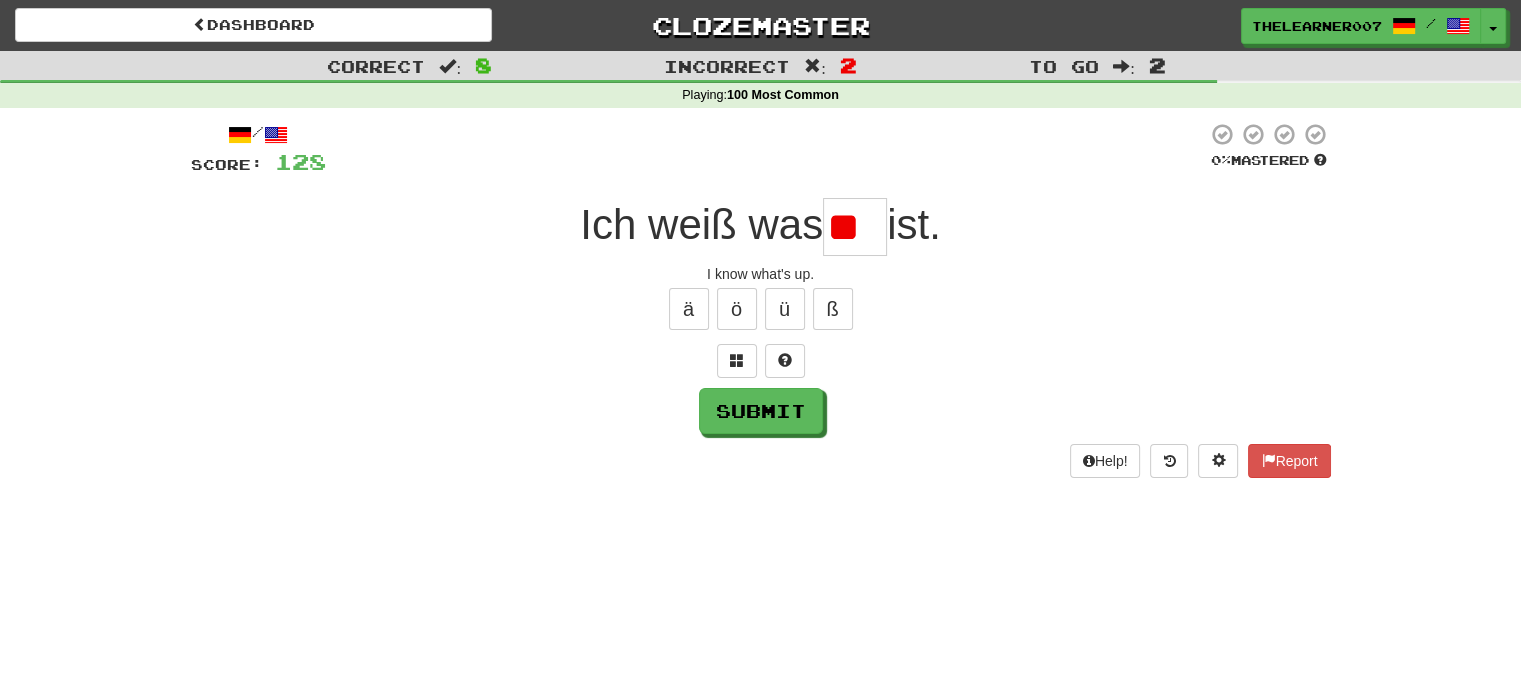 scroll, scrollTop: 0, scrollLeft: 0, axis: both 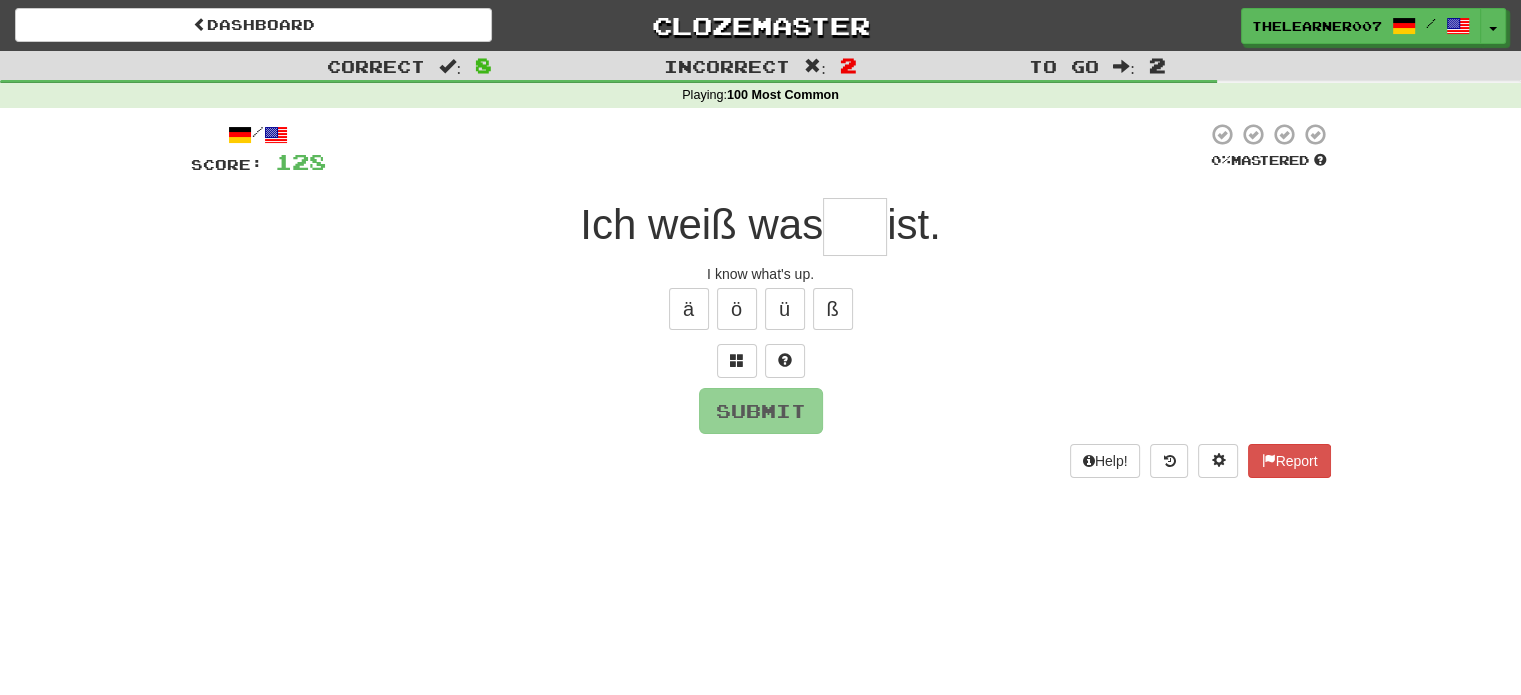 type on "*" 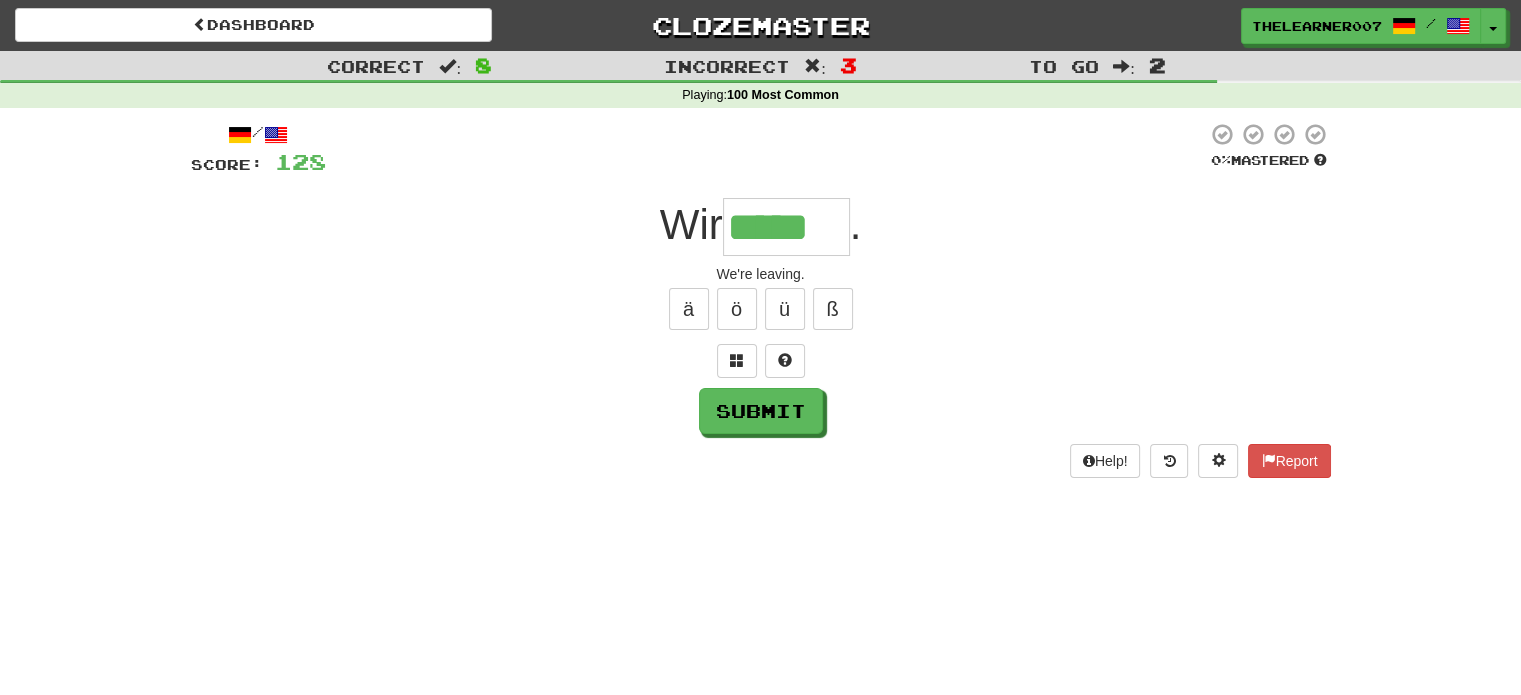 type on "*****" 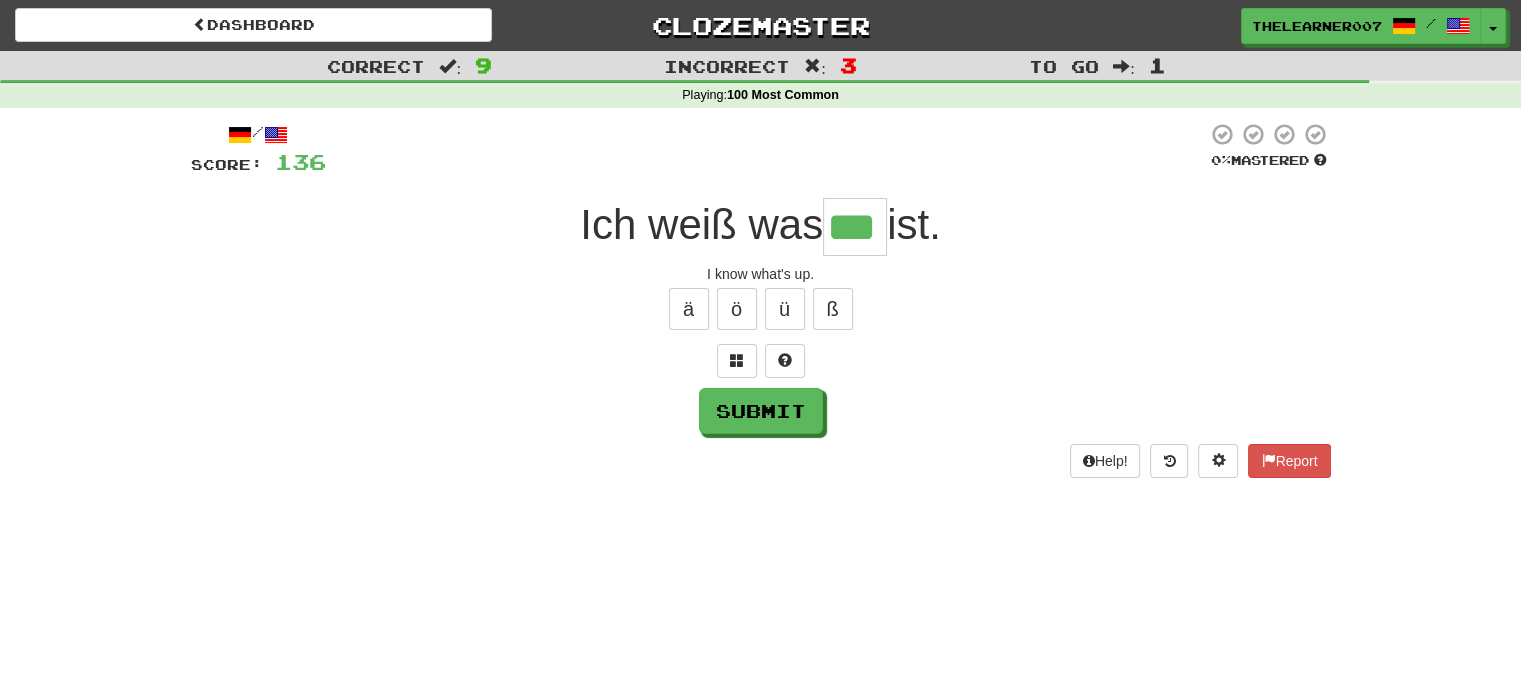 type on "***" 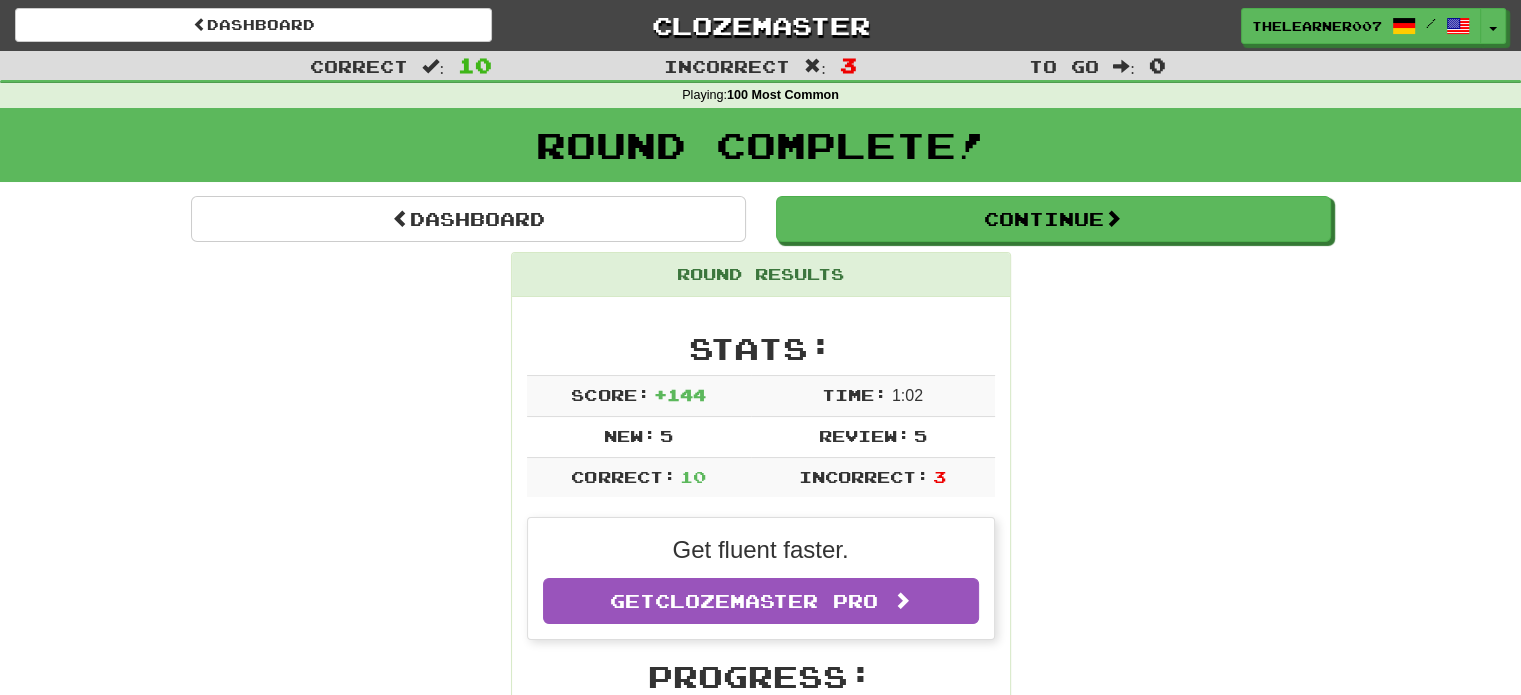 click on "Round Results" at bounding box center [761, 275] 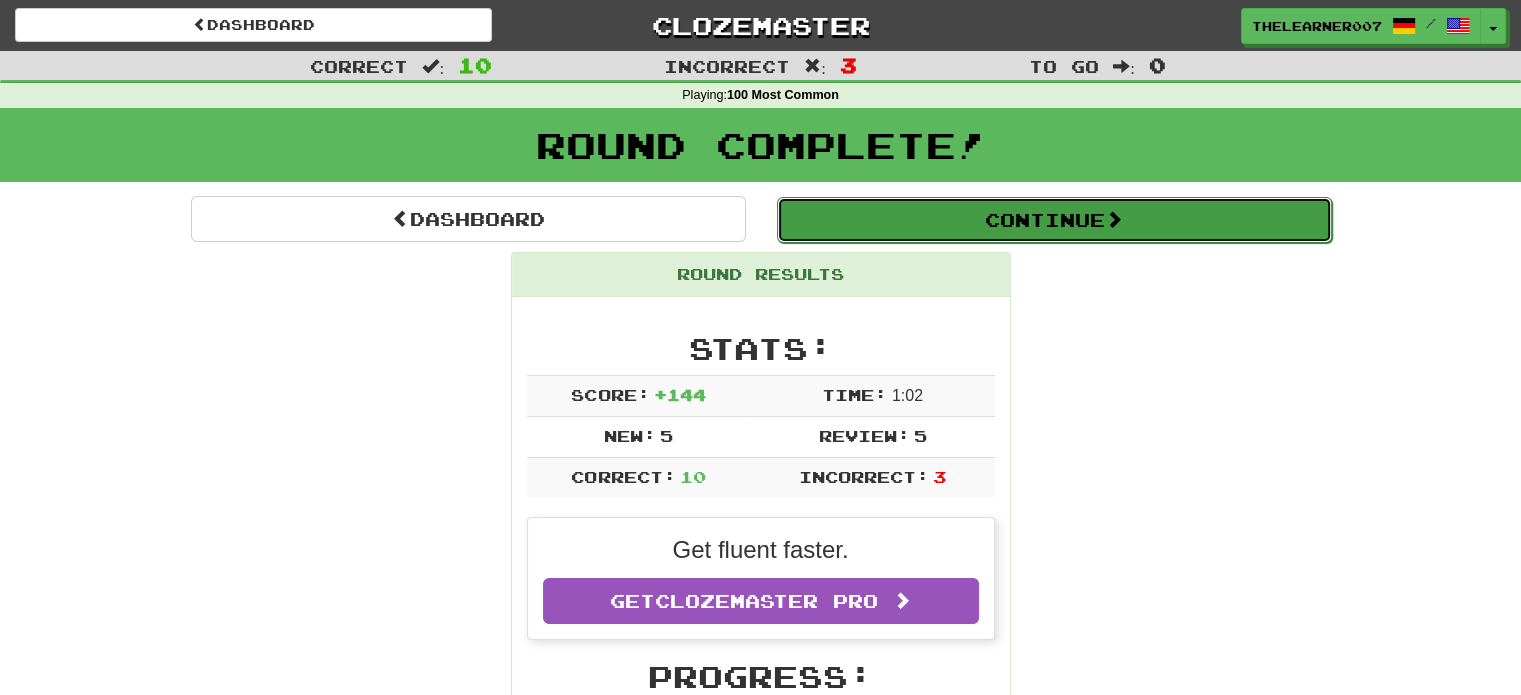click on "Continue" at bounding box center [1054, 220] 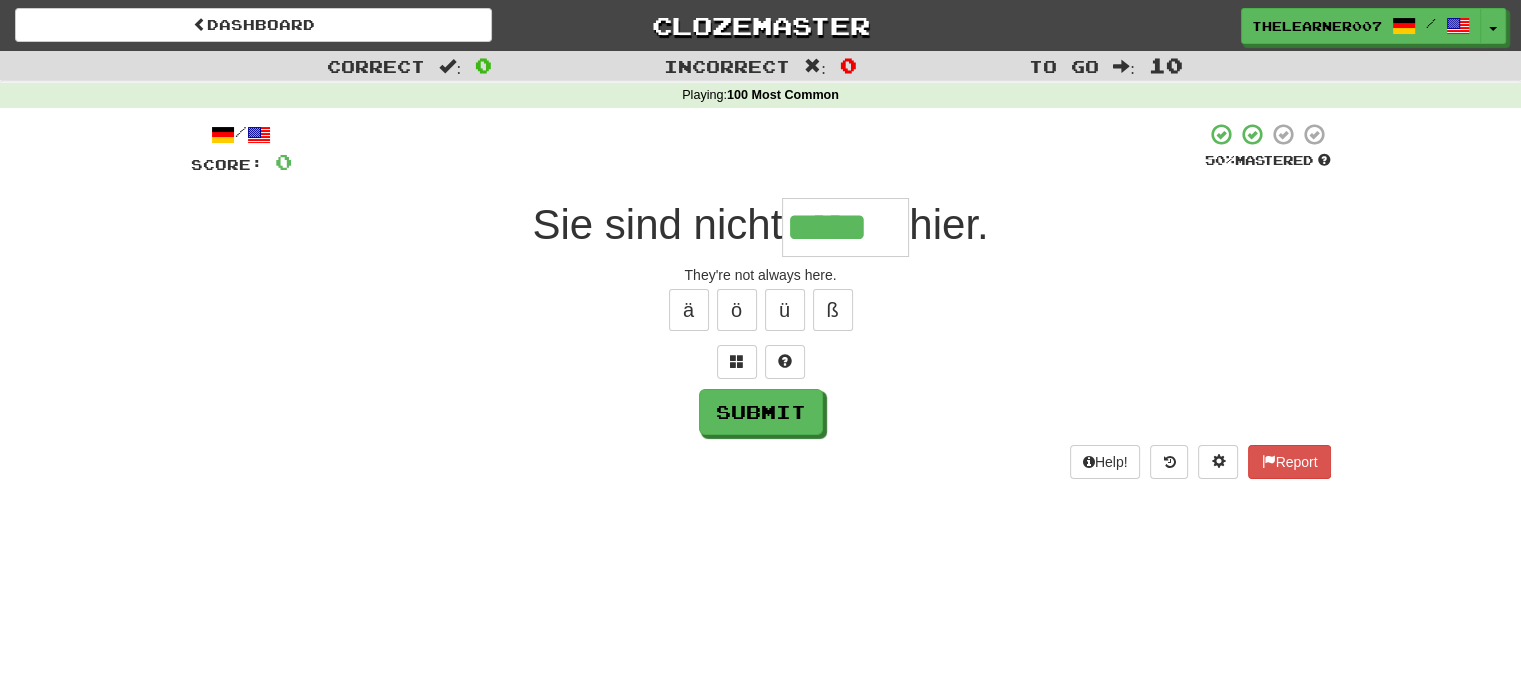 type on "*****" 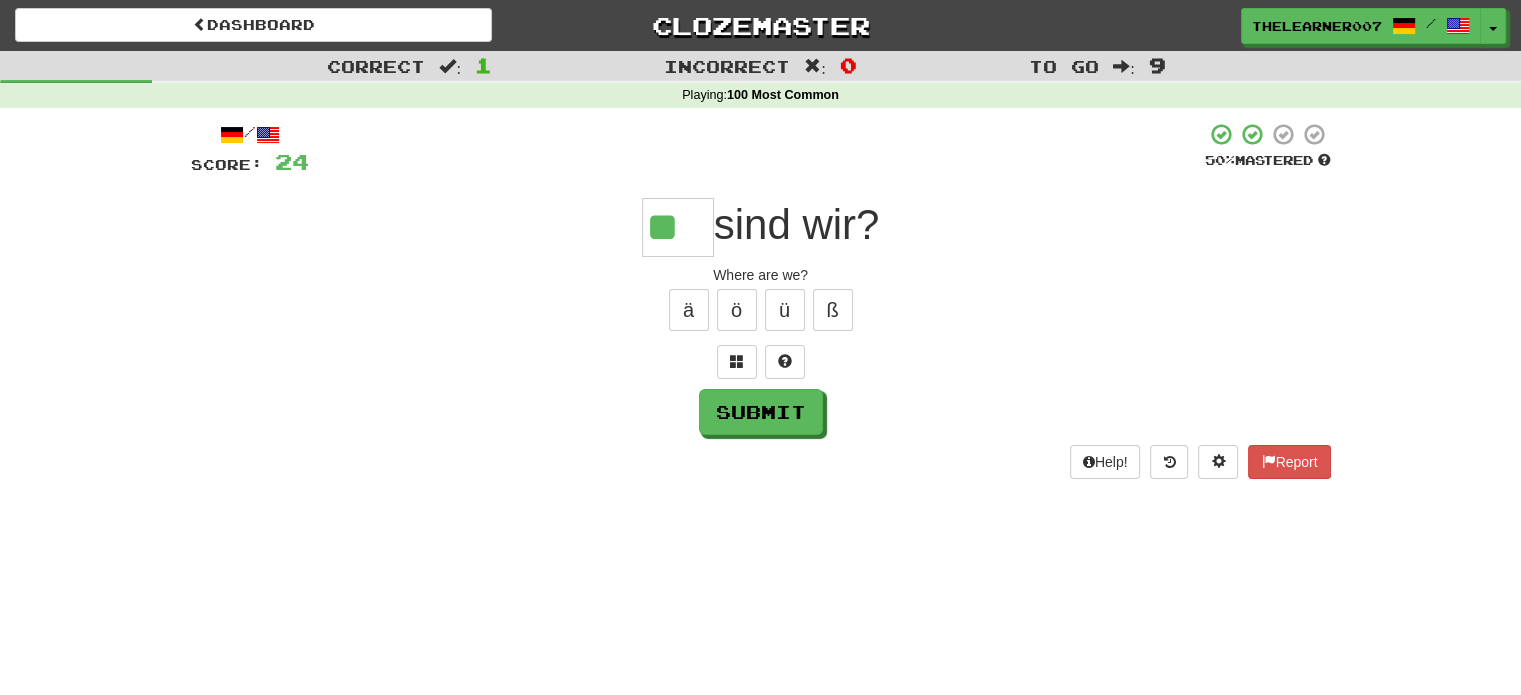 type on "**" 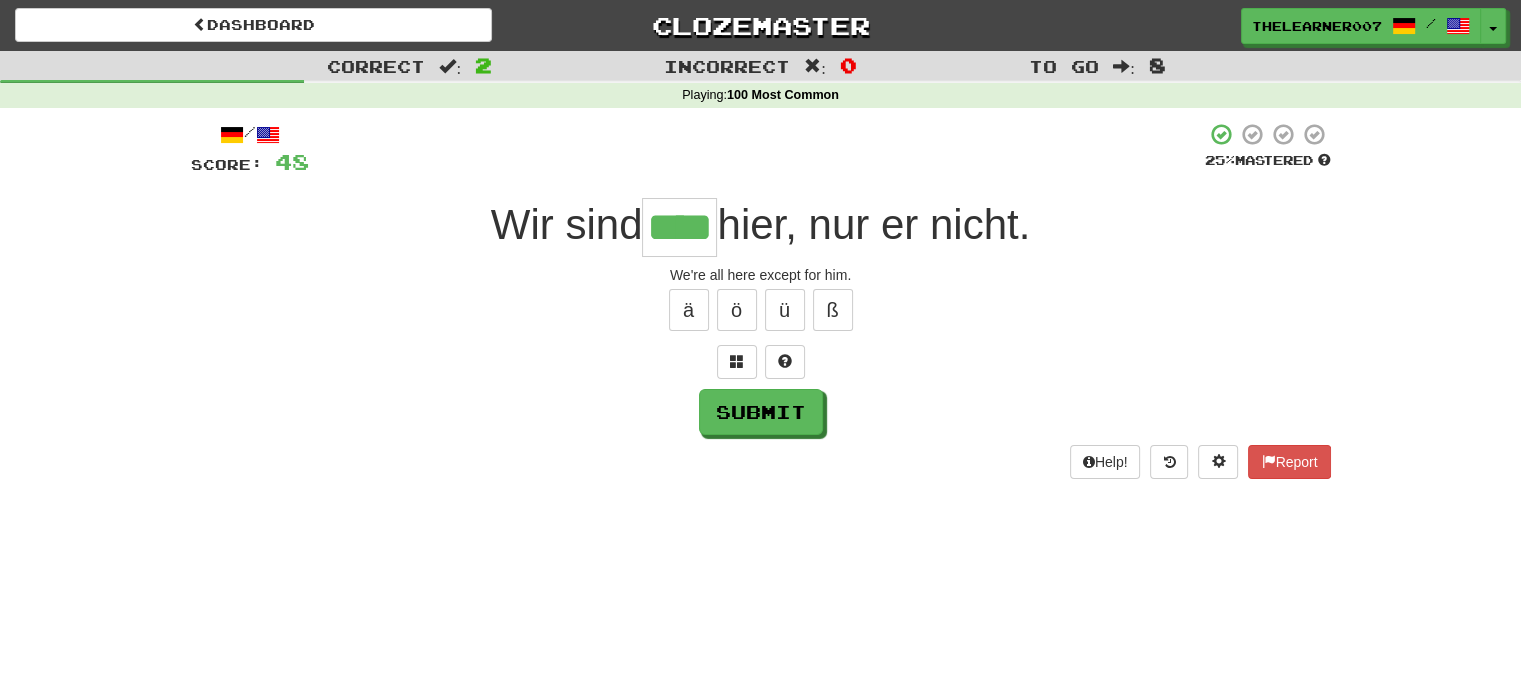 type on "****" 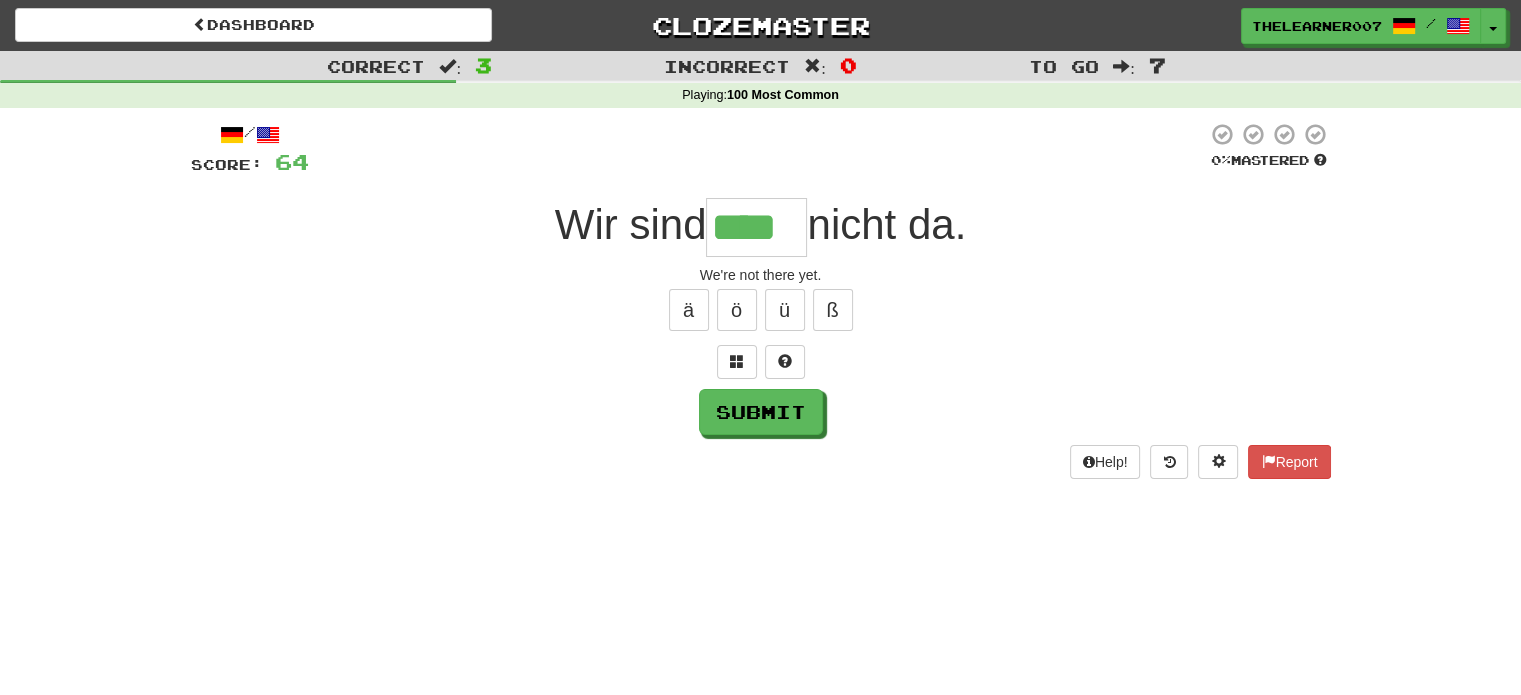 type on "****" 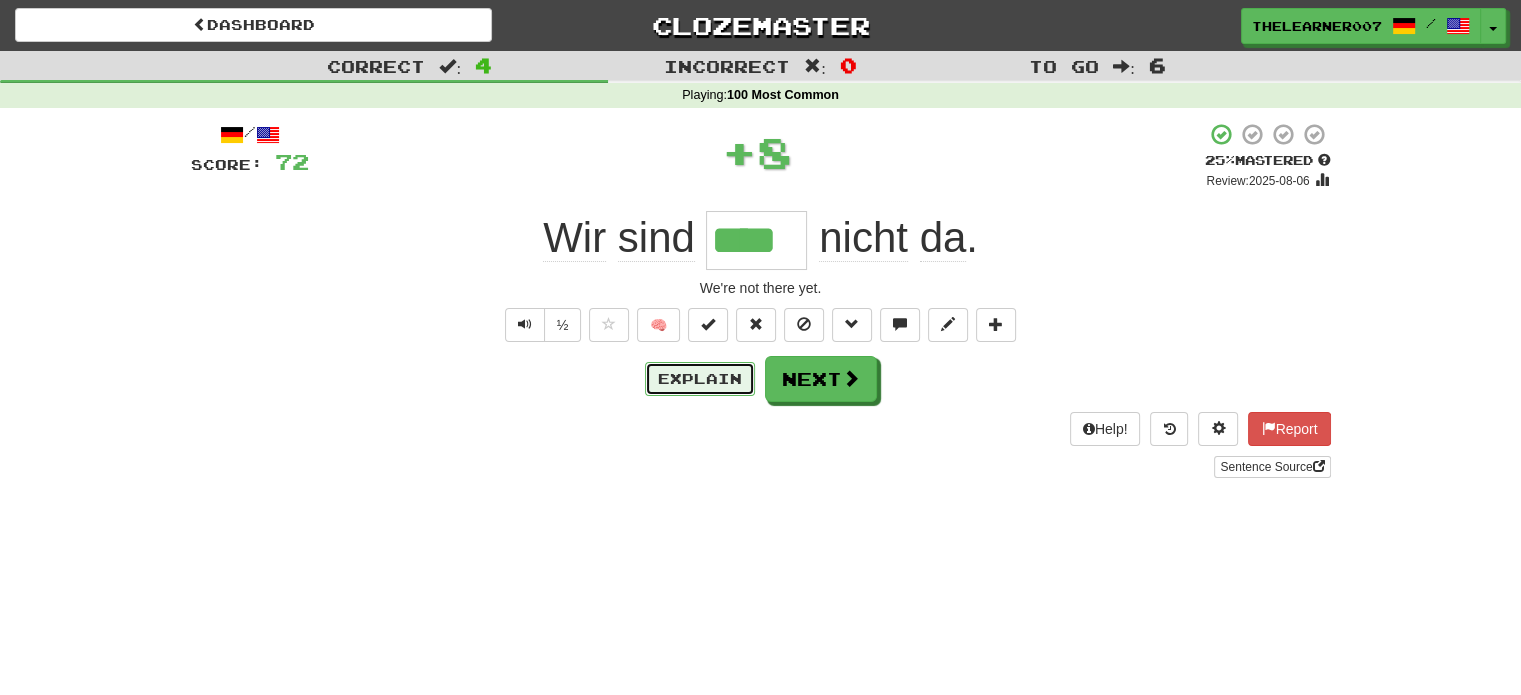 click on "Explain" at bounding box center (700, 379) 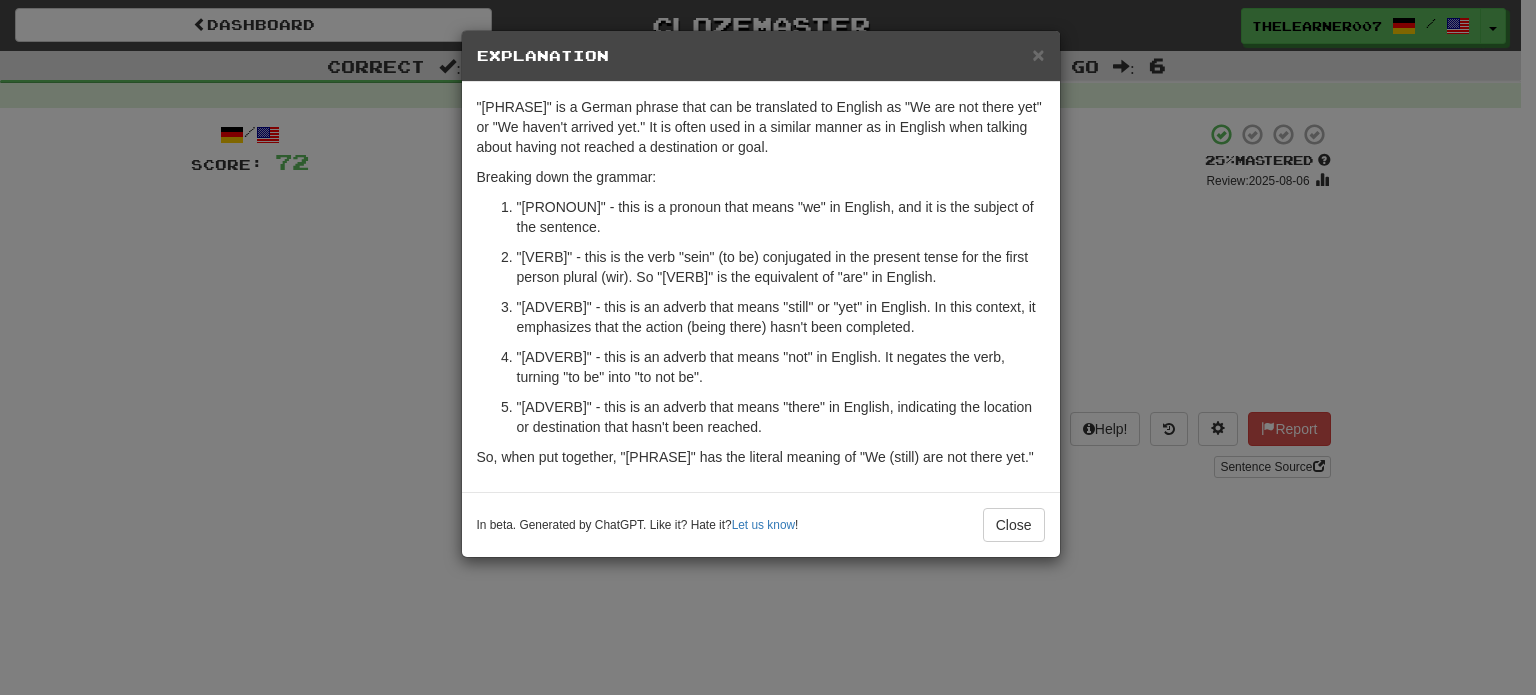 click on "× Explanation" at bounding box center [761, 56] 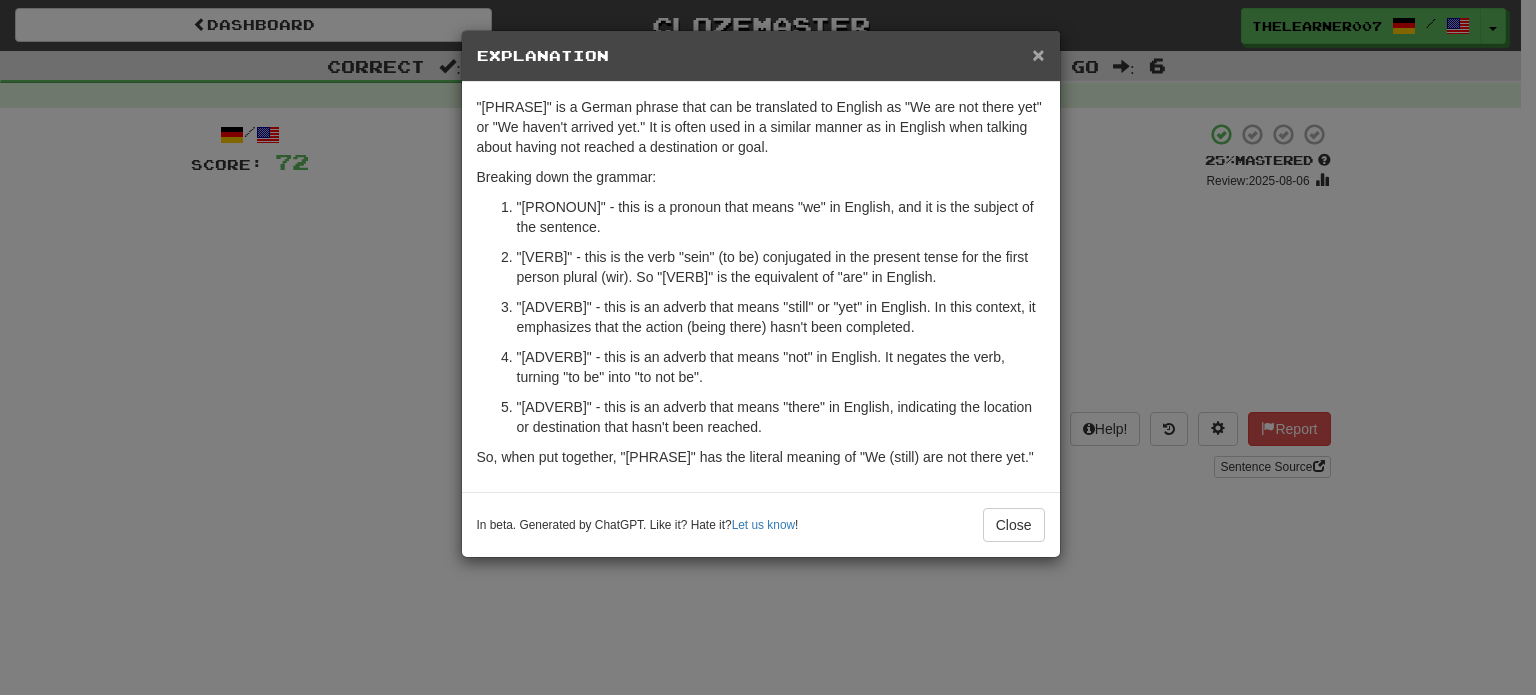 click on "×" at bounding box center [1038, 54] 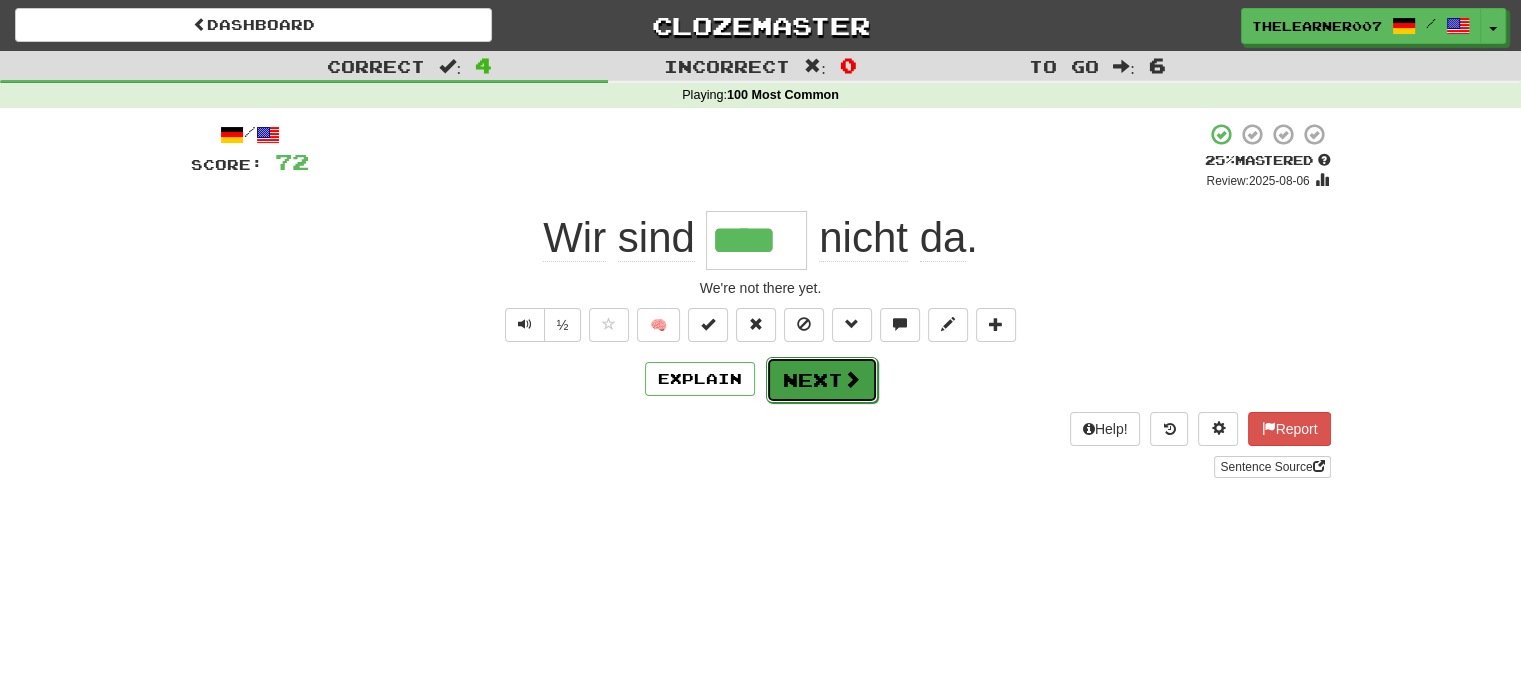 click on "Next" at bounding box center (822, 380) 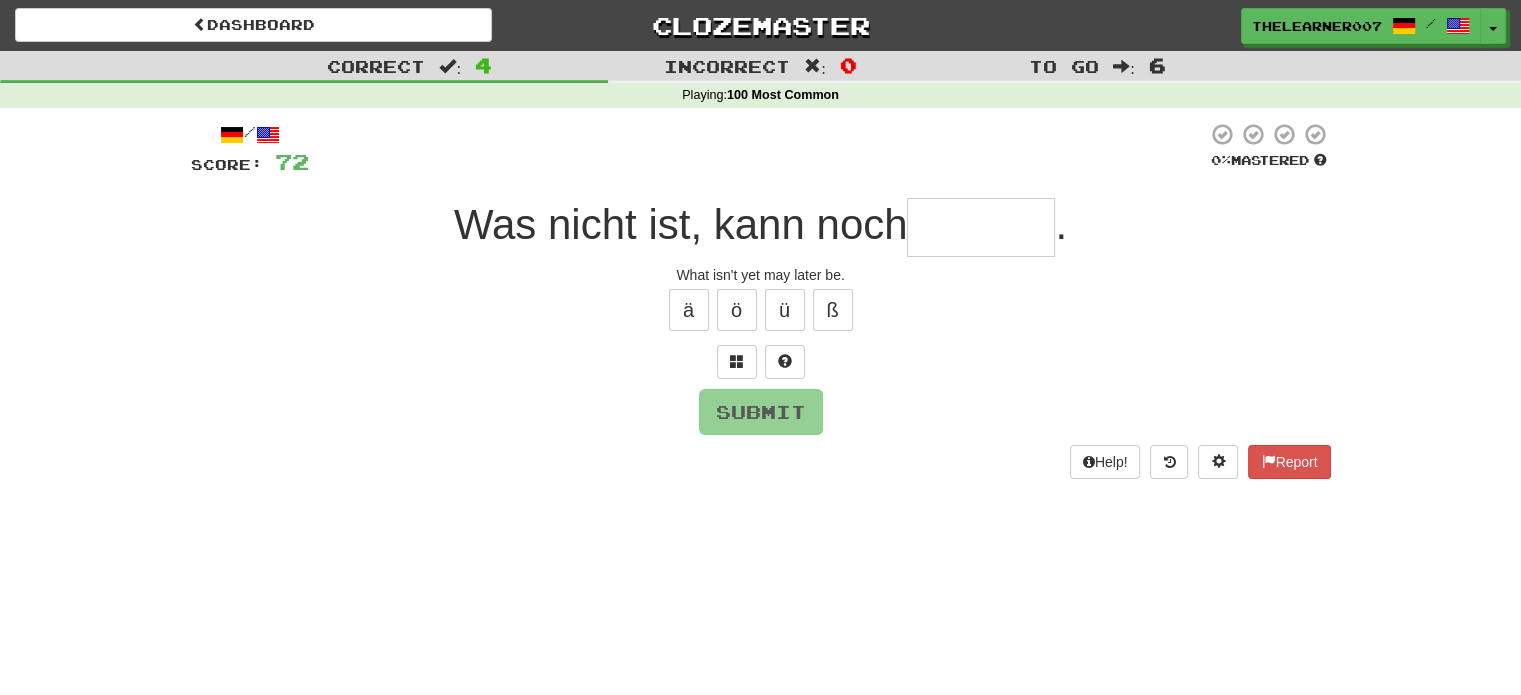 type on "*" 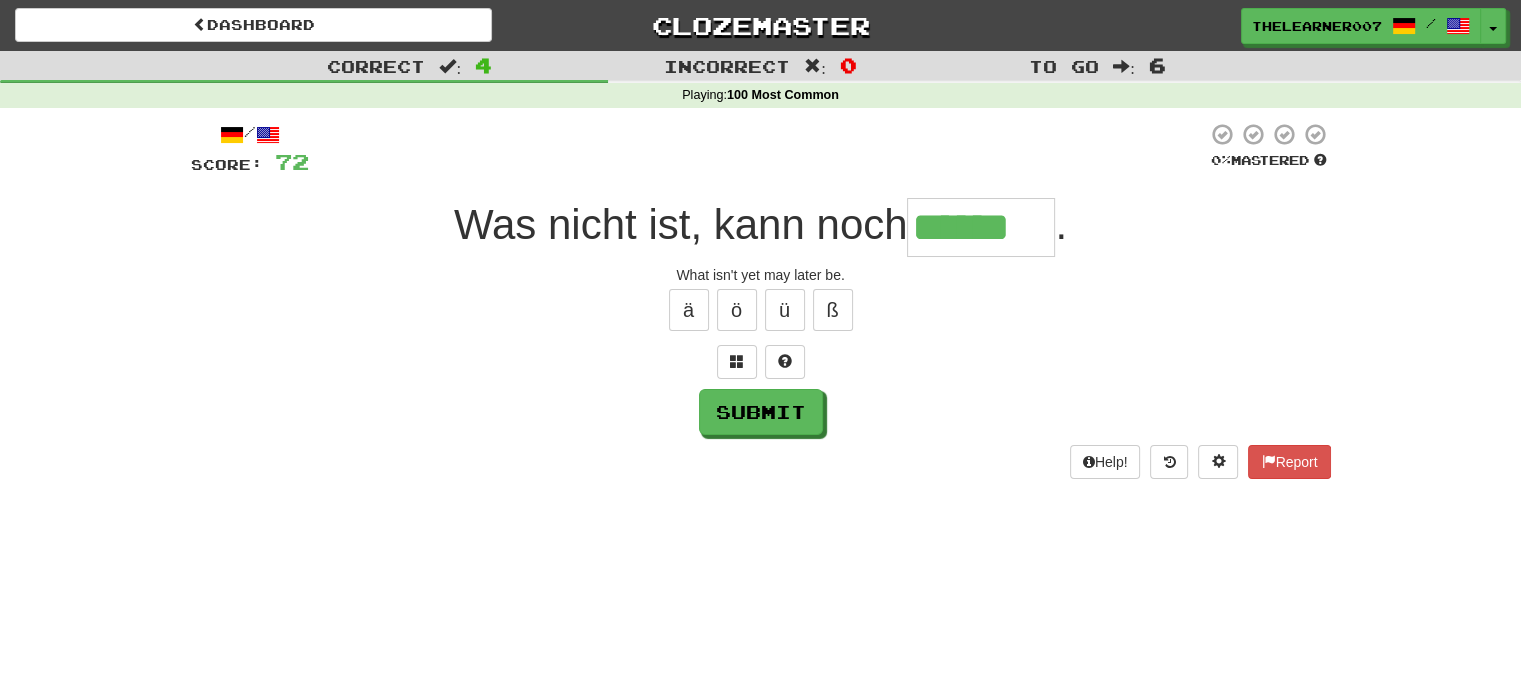 type on "******" 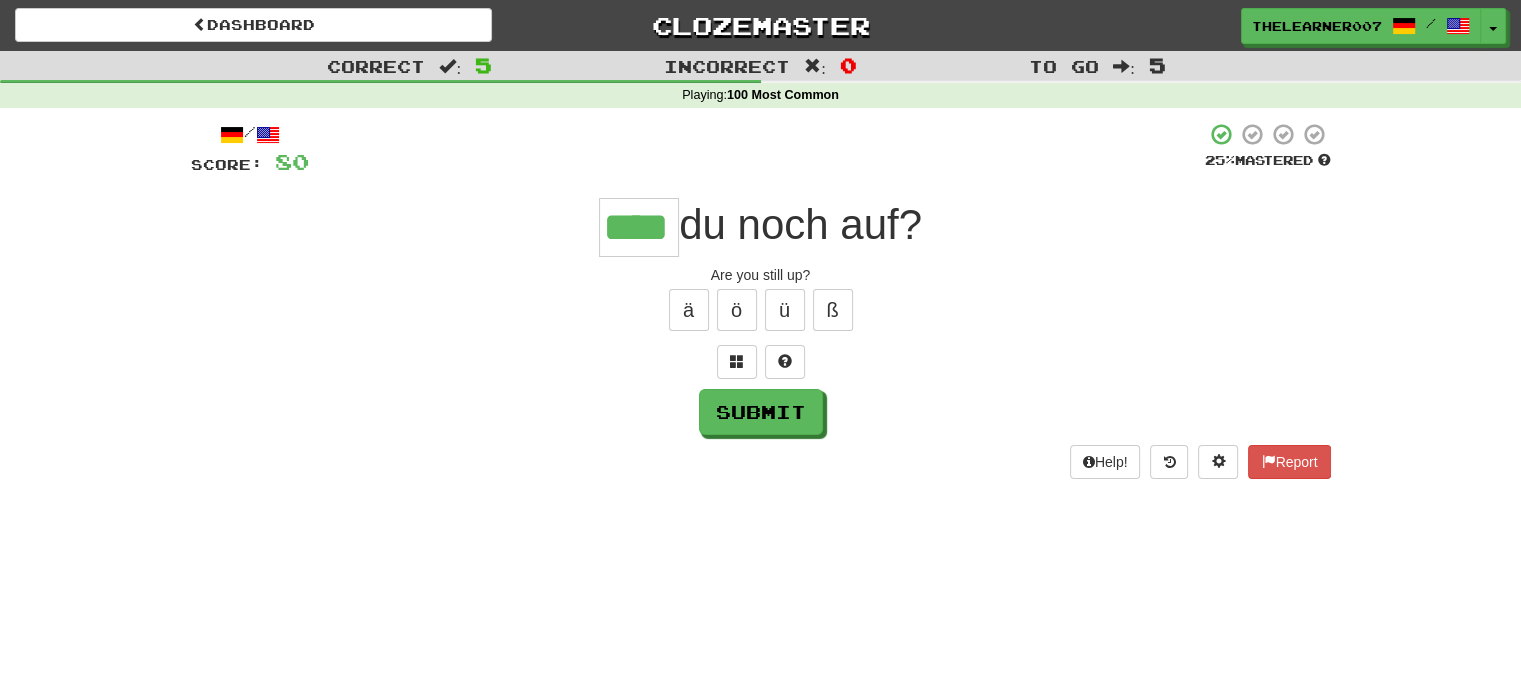 type on "****" 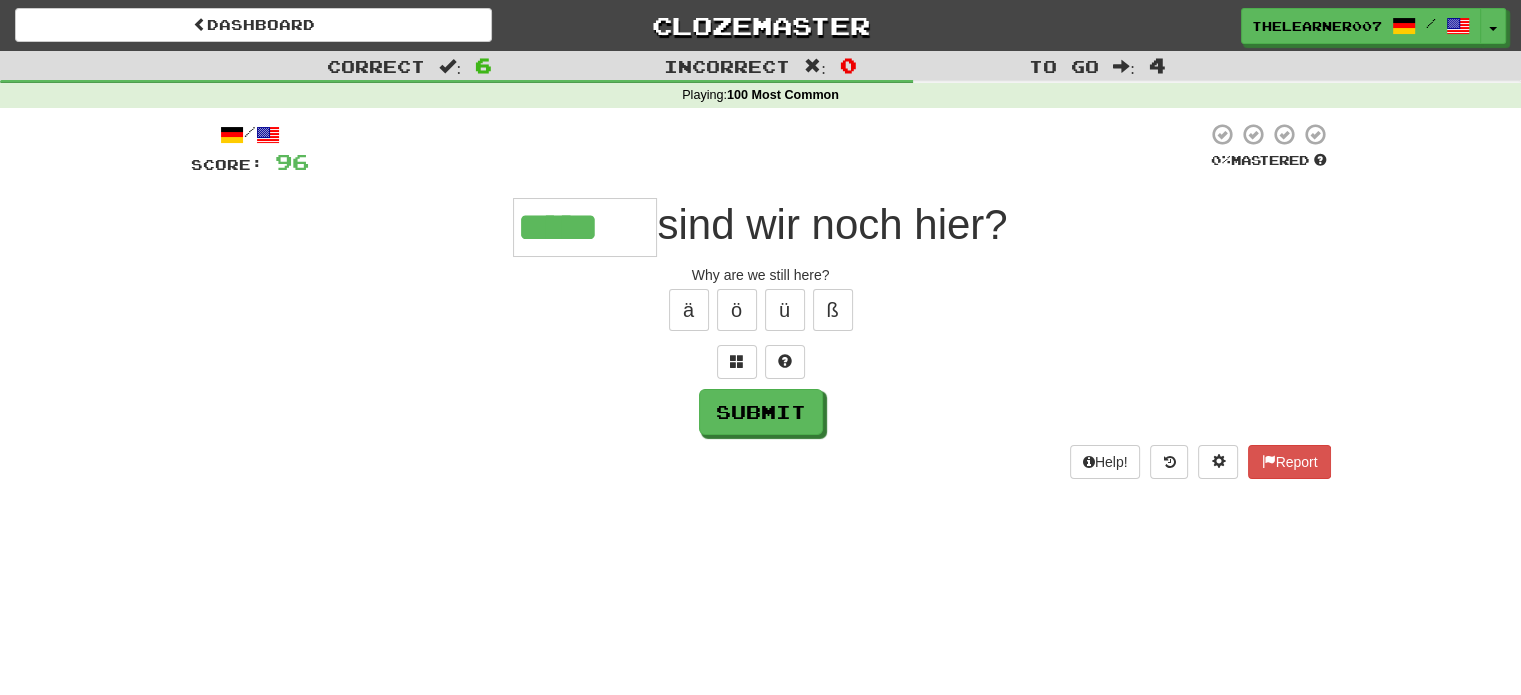 type on "*****" 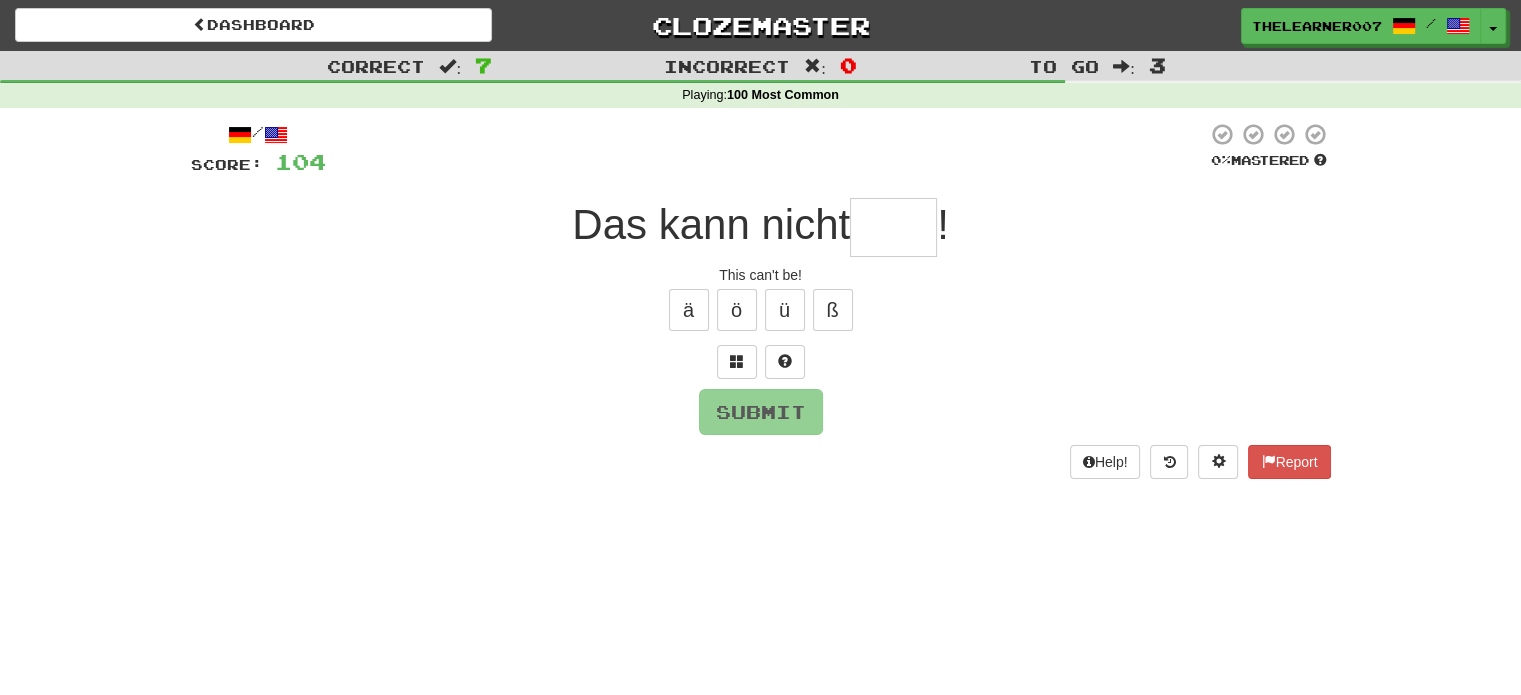 type on "*" 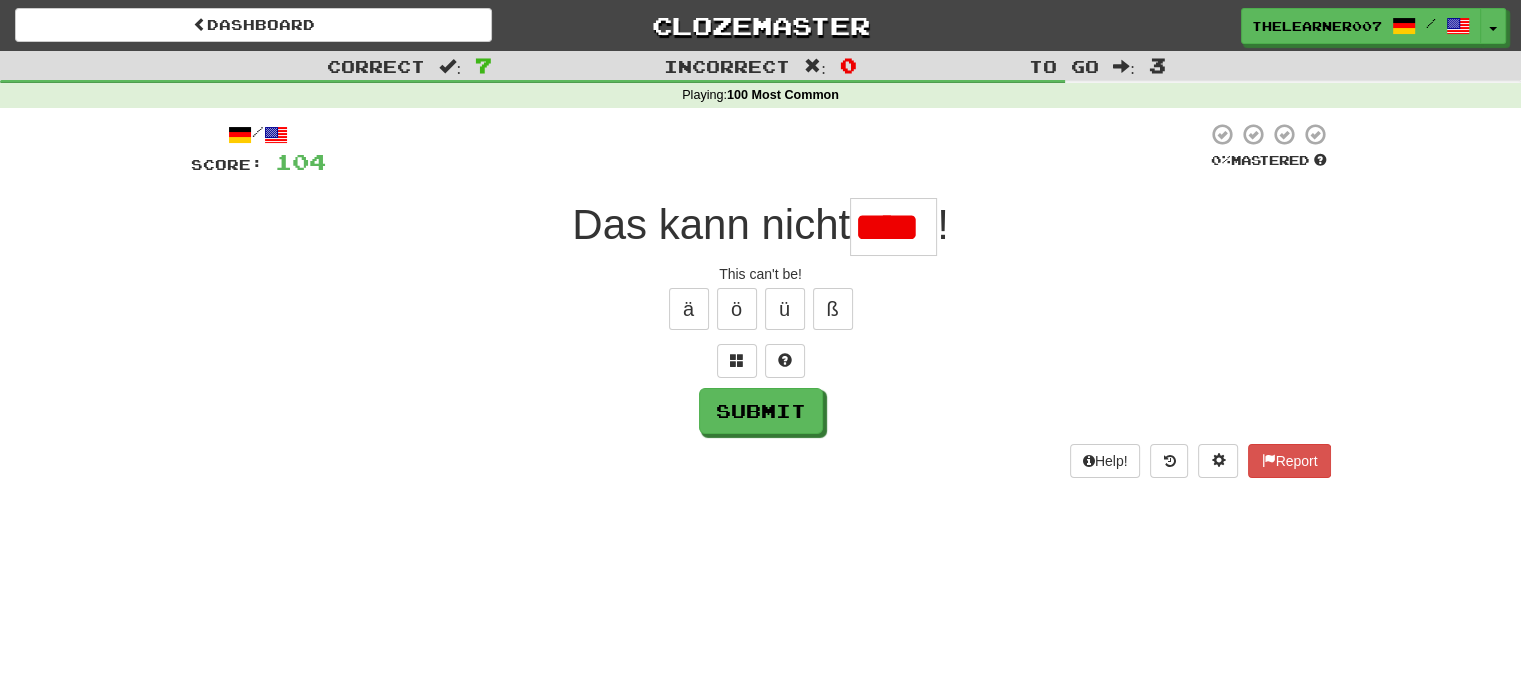 scroll, scrollTop: 0, scrollLeft: 0, axis: both 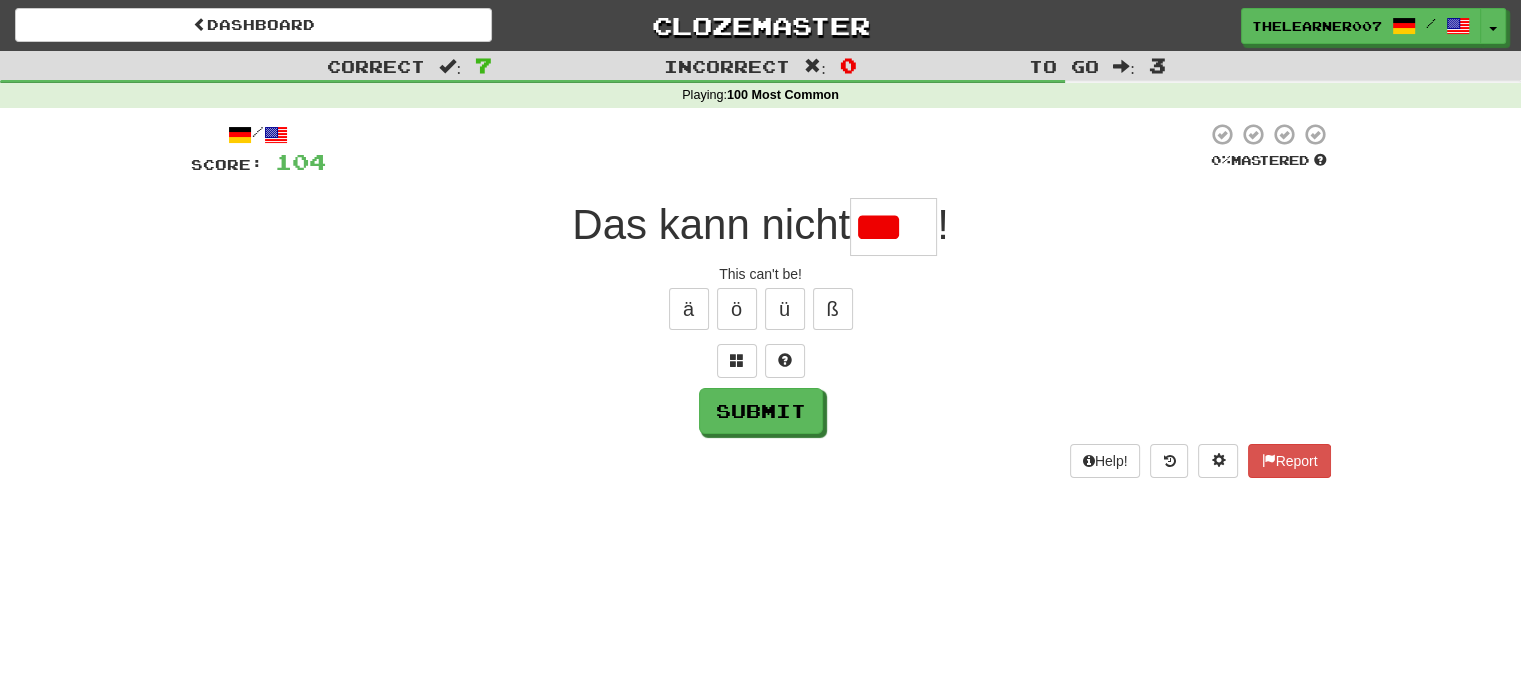 click on "***" at bounding box center (893, 227) 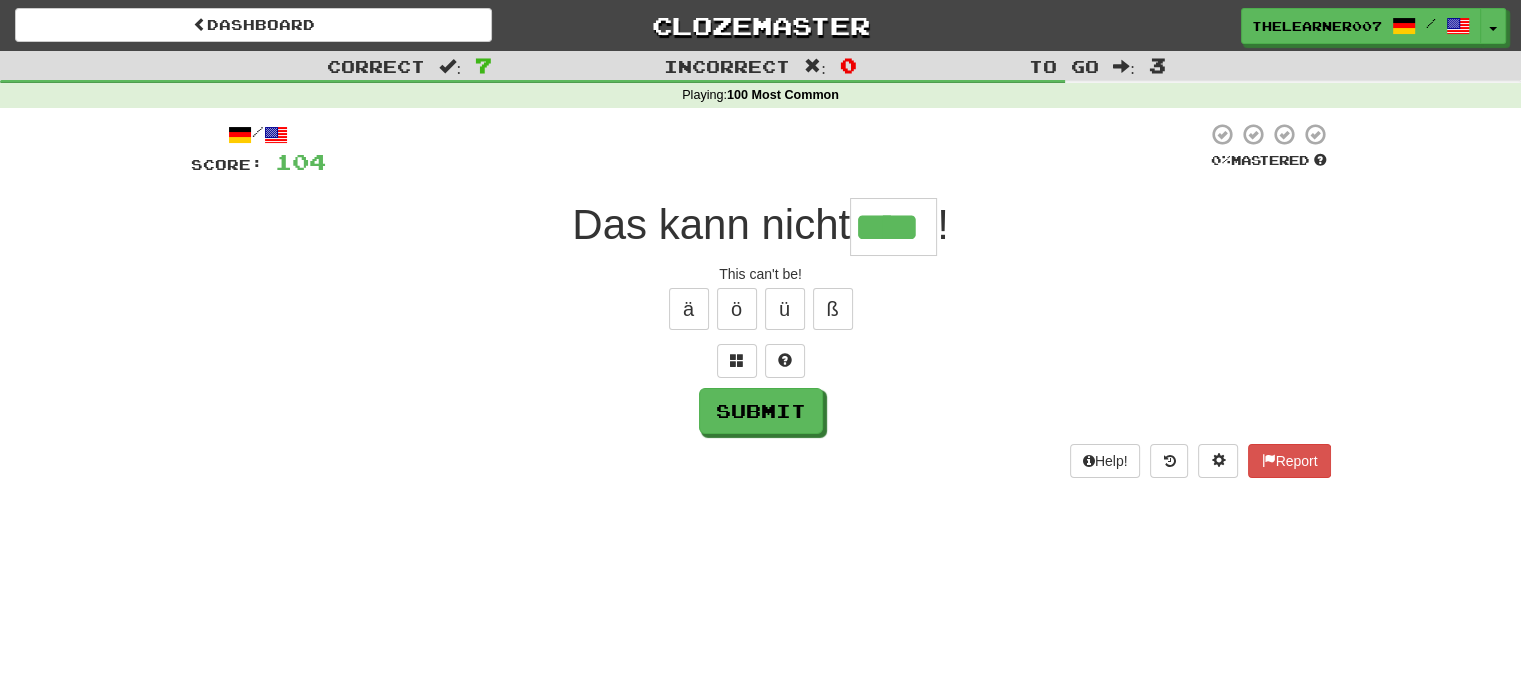 type on "****" 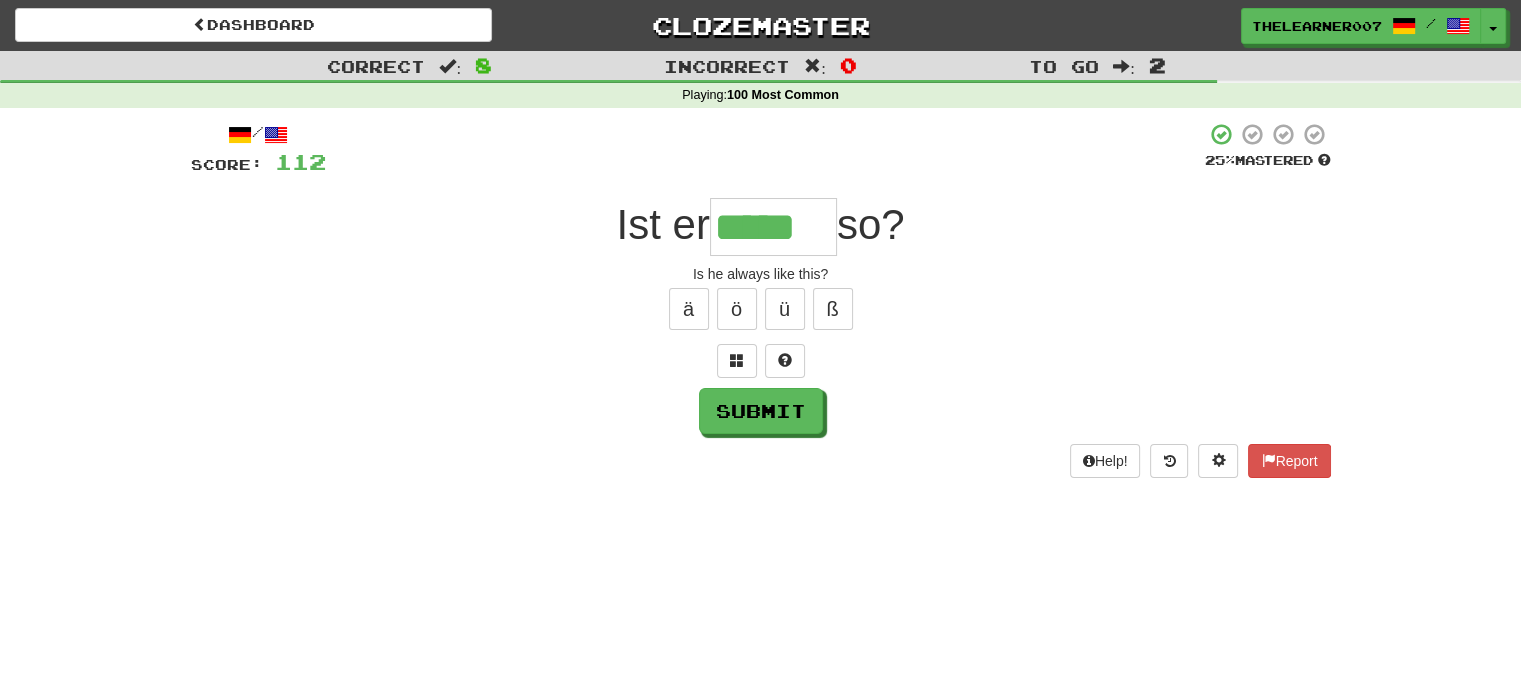 type on "*****" 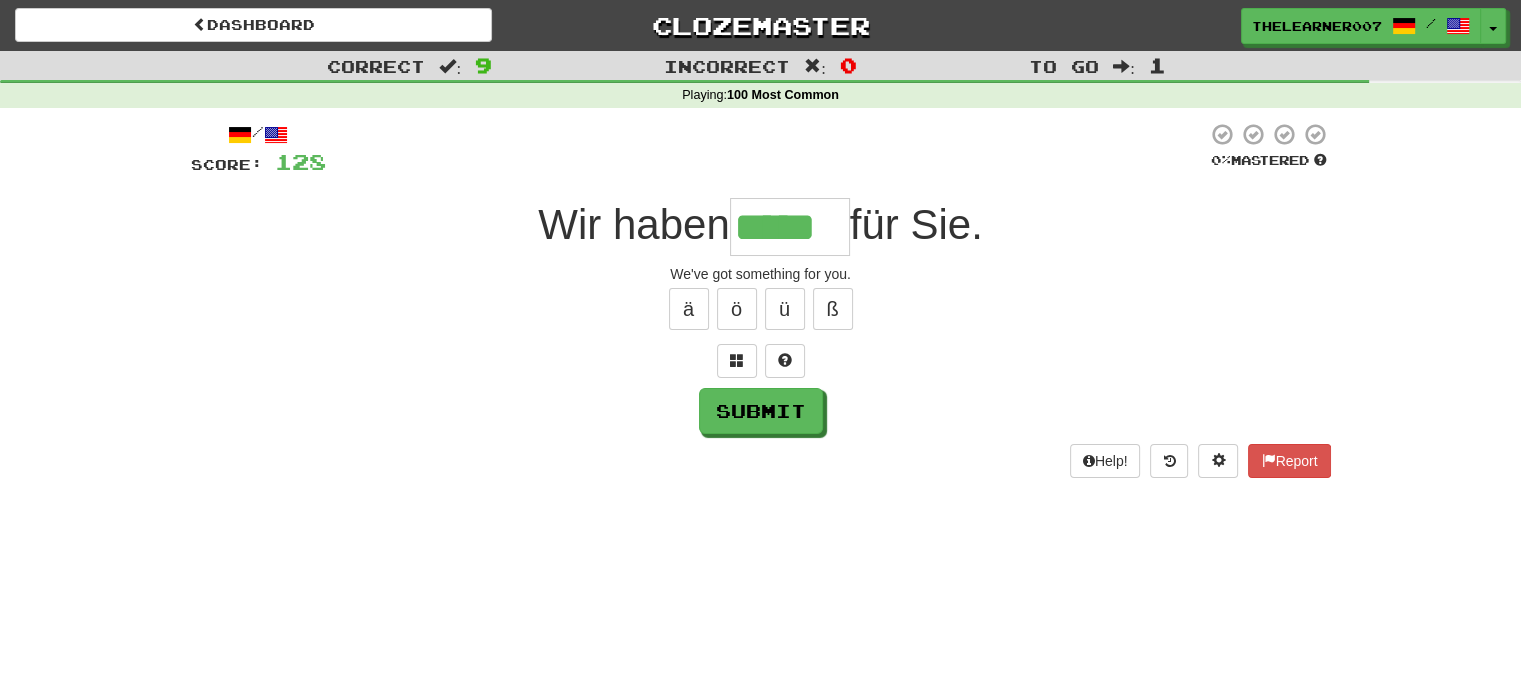type on "*****" 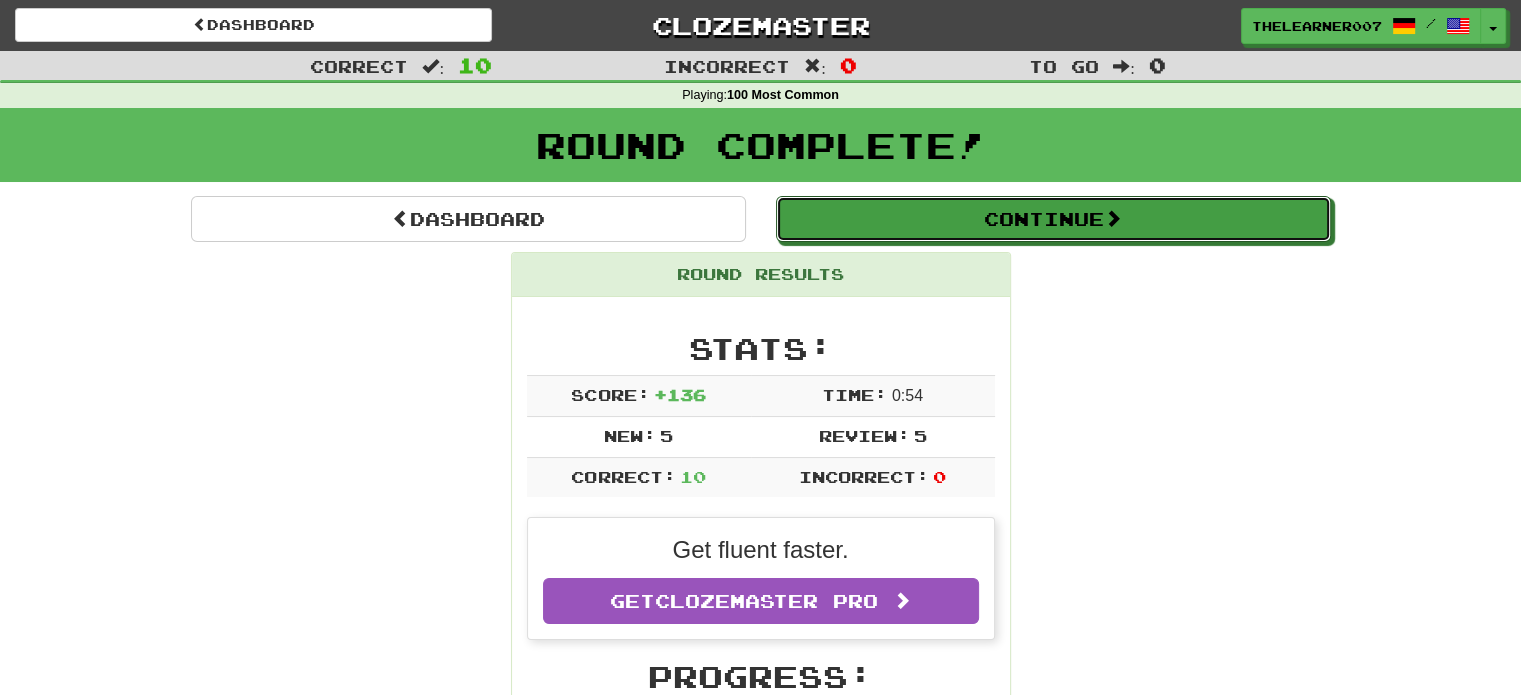 click on "Continue" at bounding box center (1053, 219) 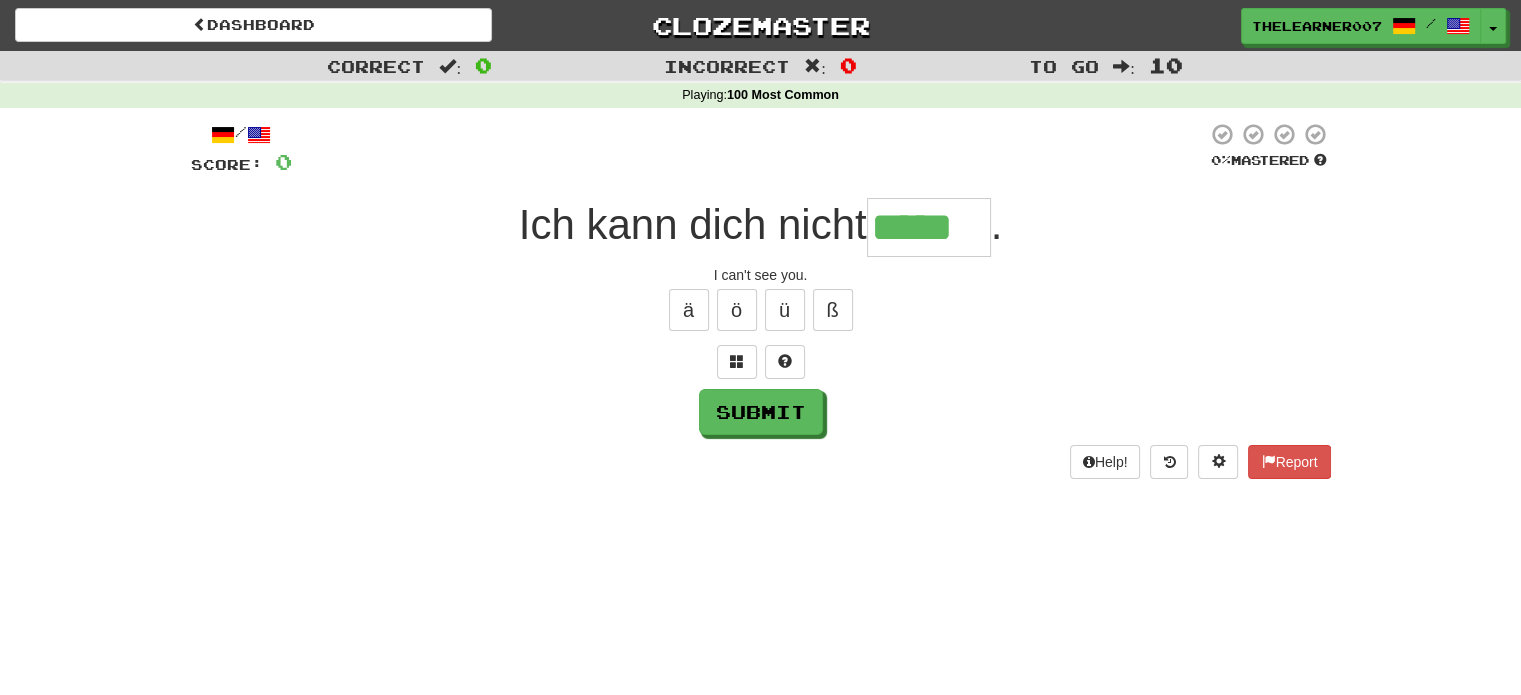 type on "*****" 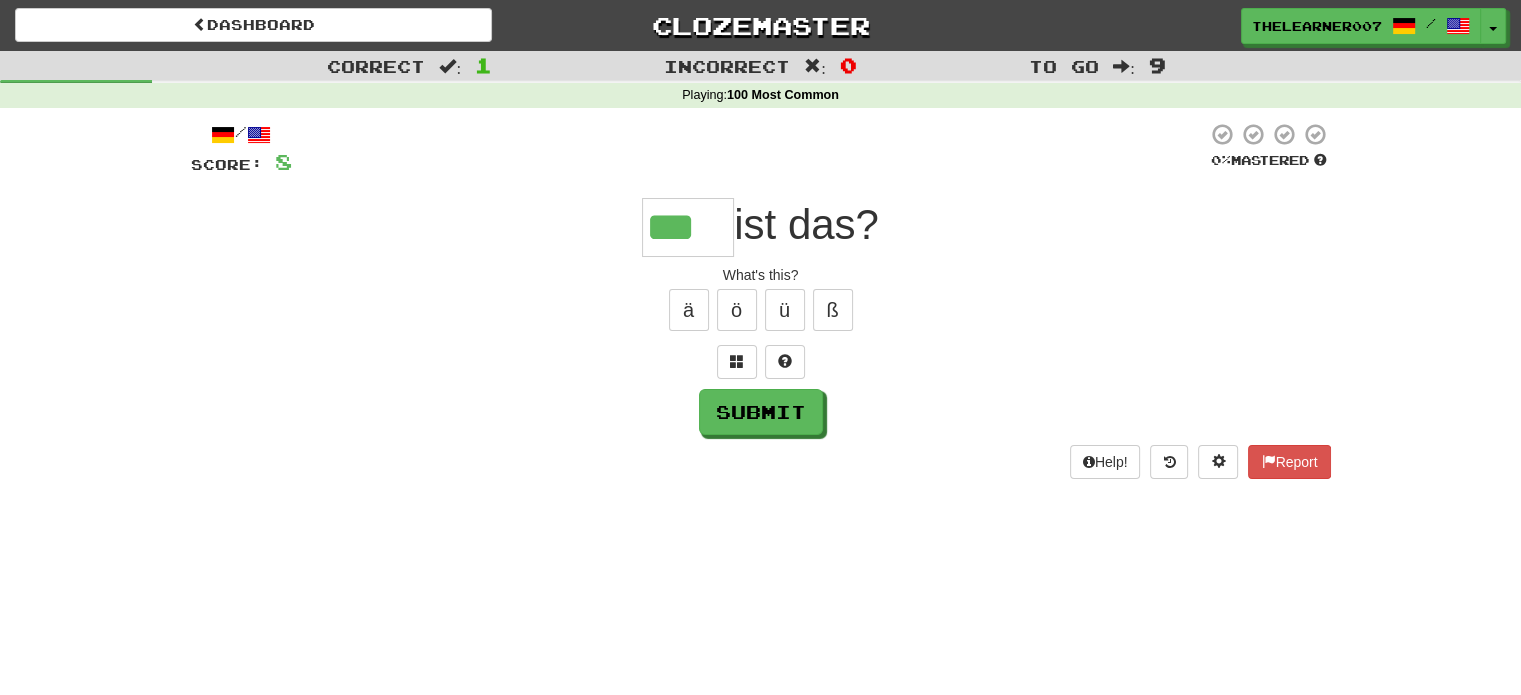 type on "***" 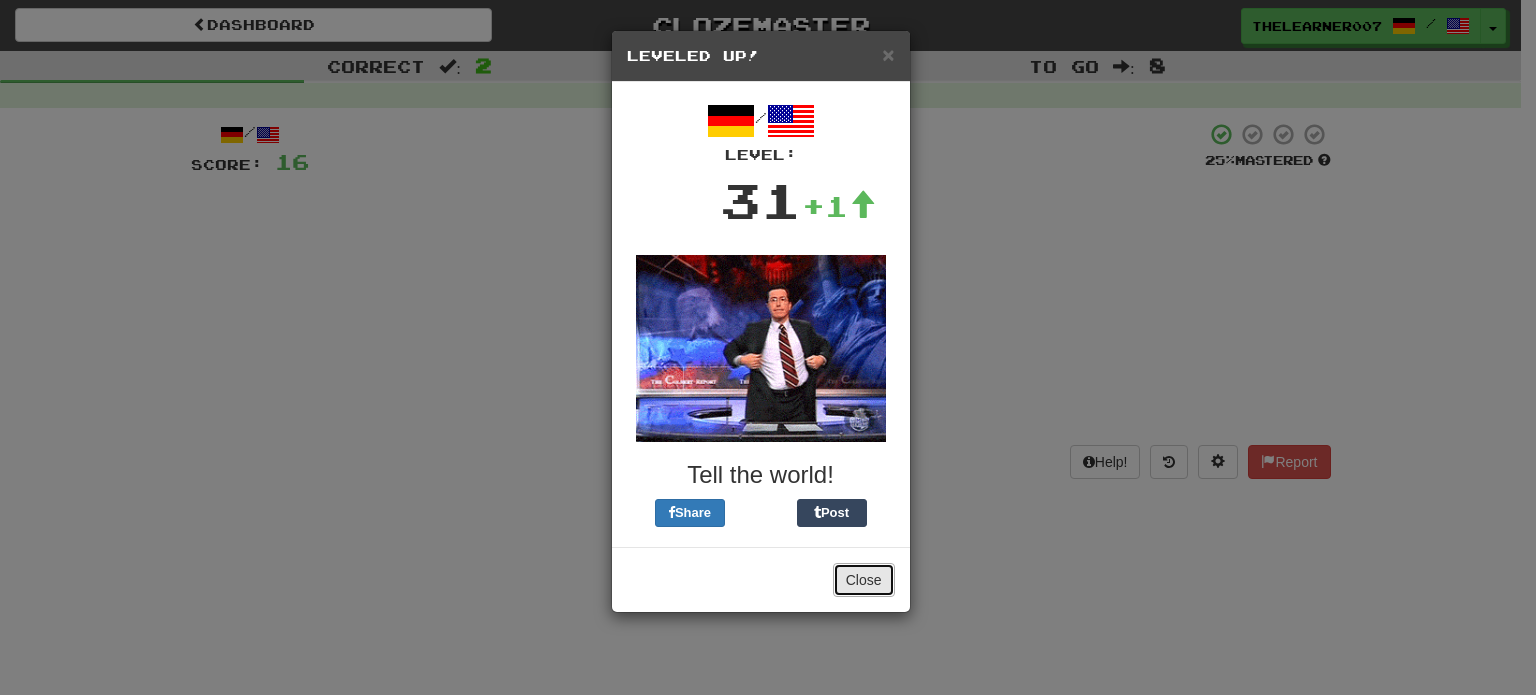 click on "Close" at bounding box center (864, 580) 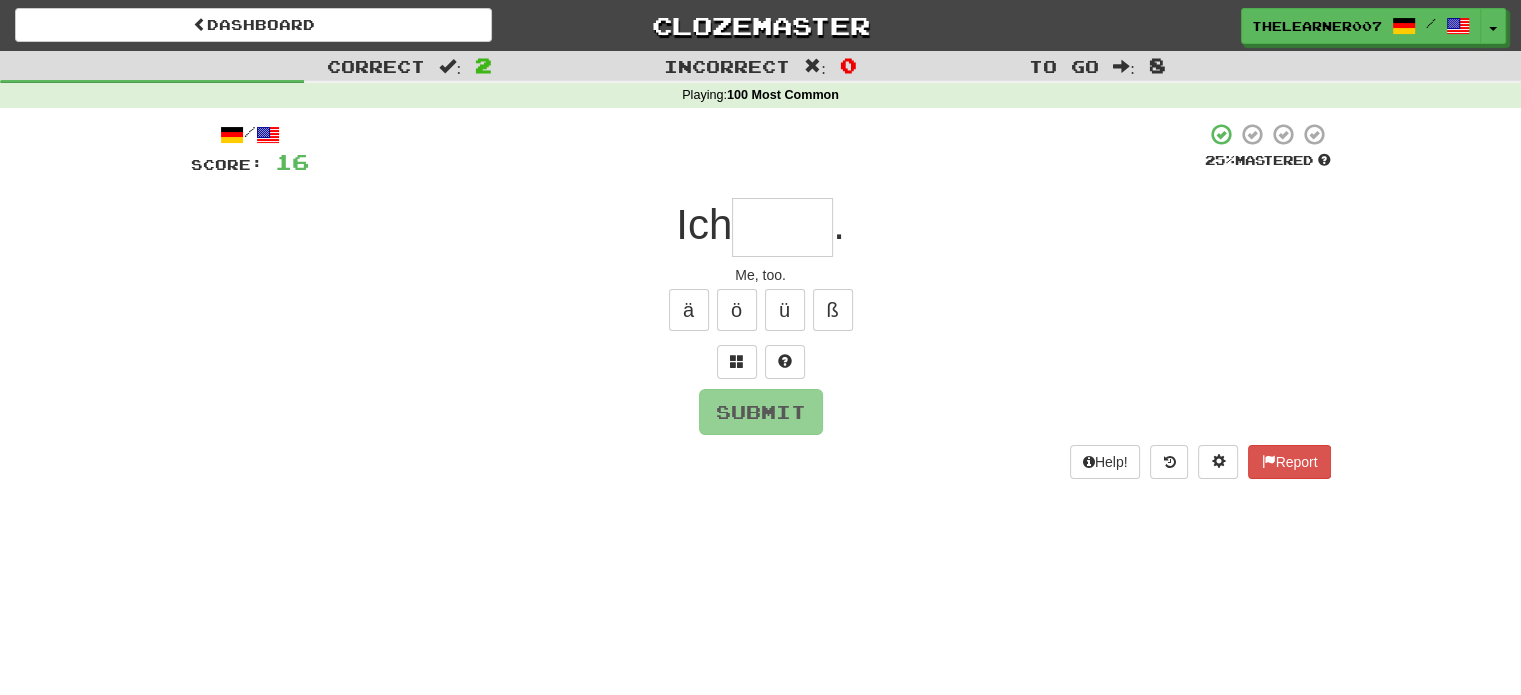 drag, startPoint x: 807, startPoint y: 203, endPoint x: 812, endPoint y: 234, distance: 31.400637 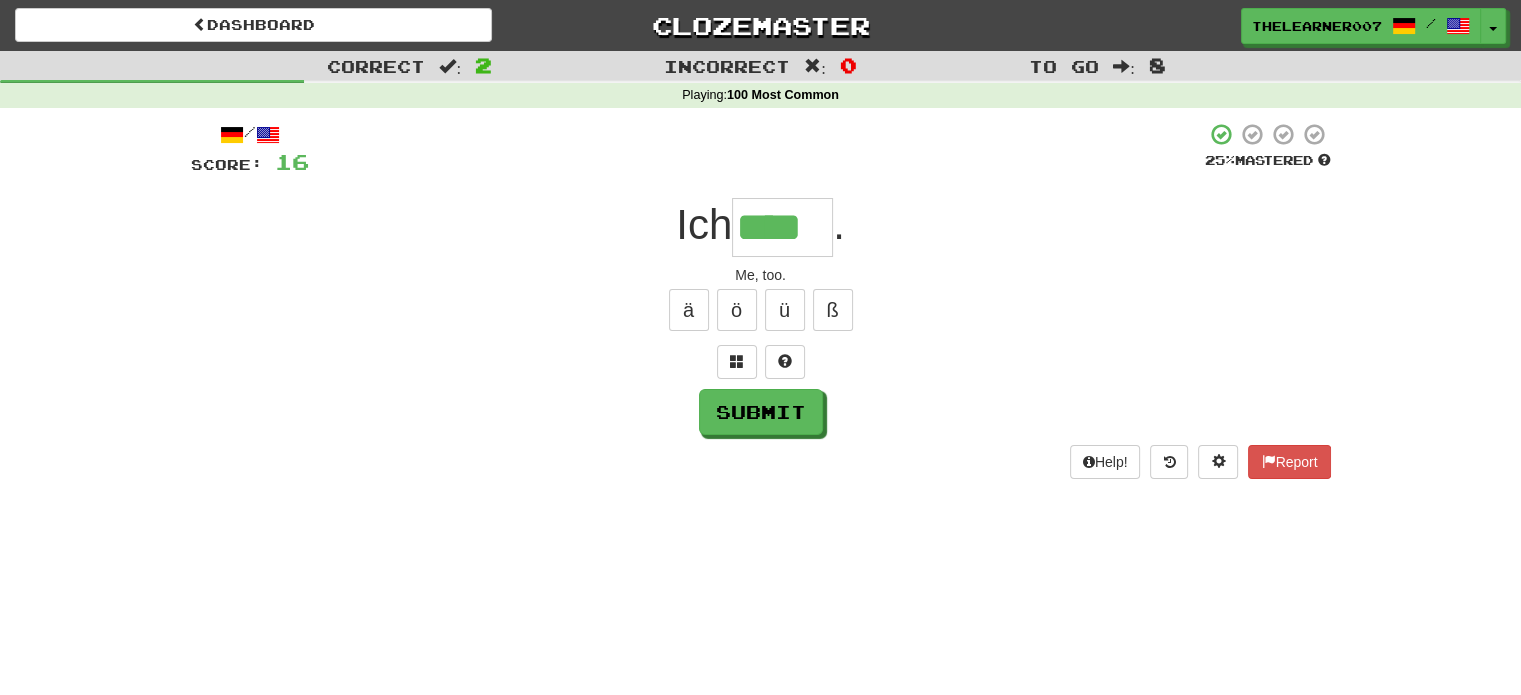 type on "****" 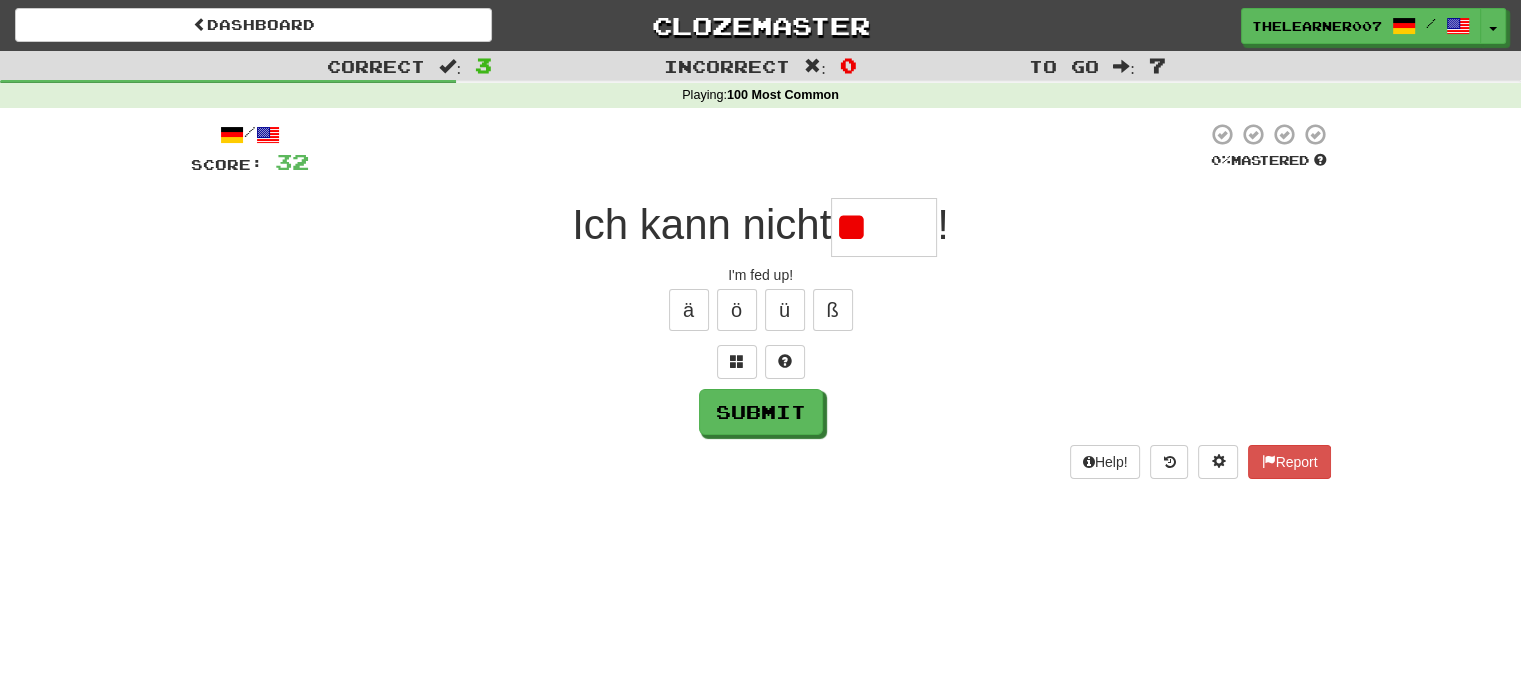 type on "*" 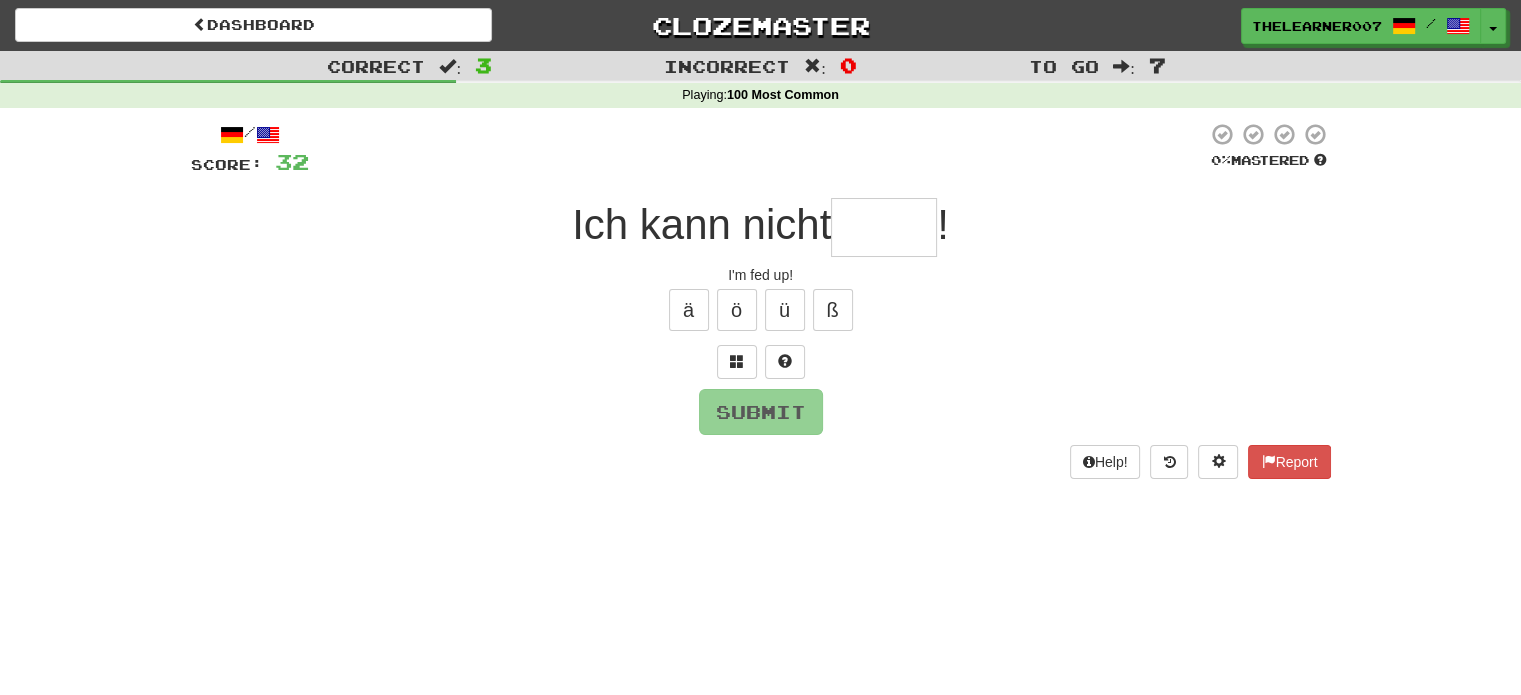 type on "*" 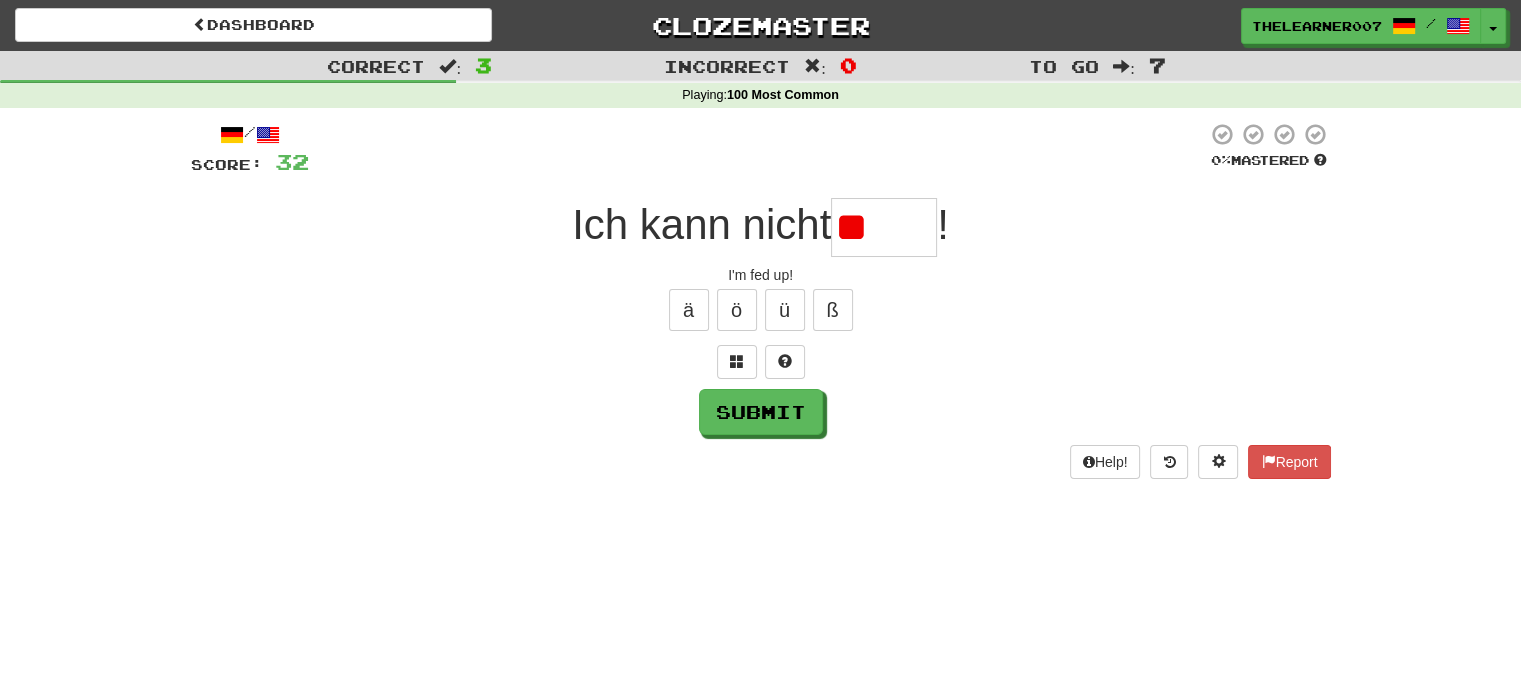 type on "*" 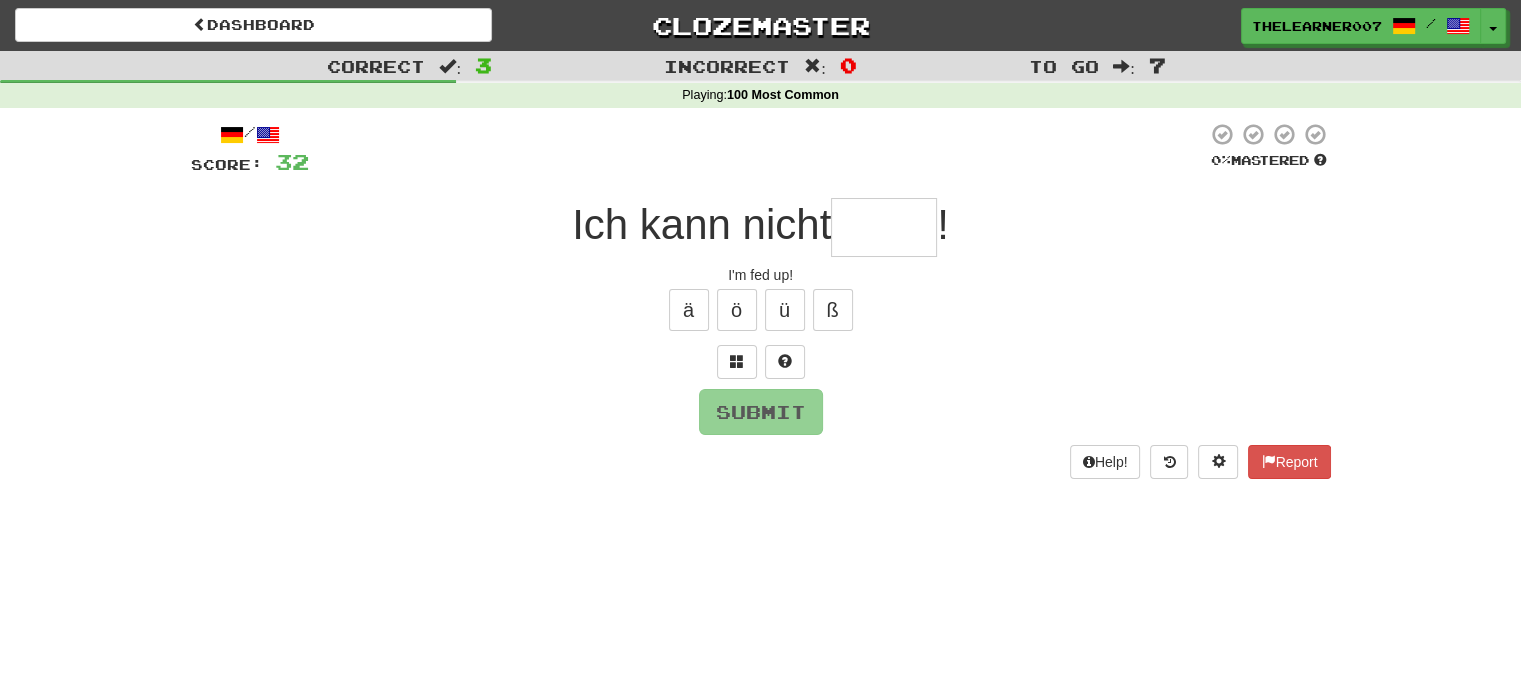 type on "*" 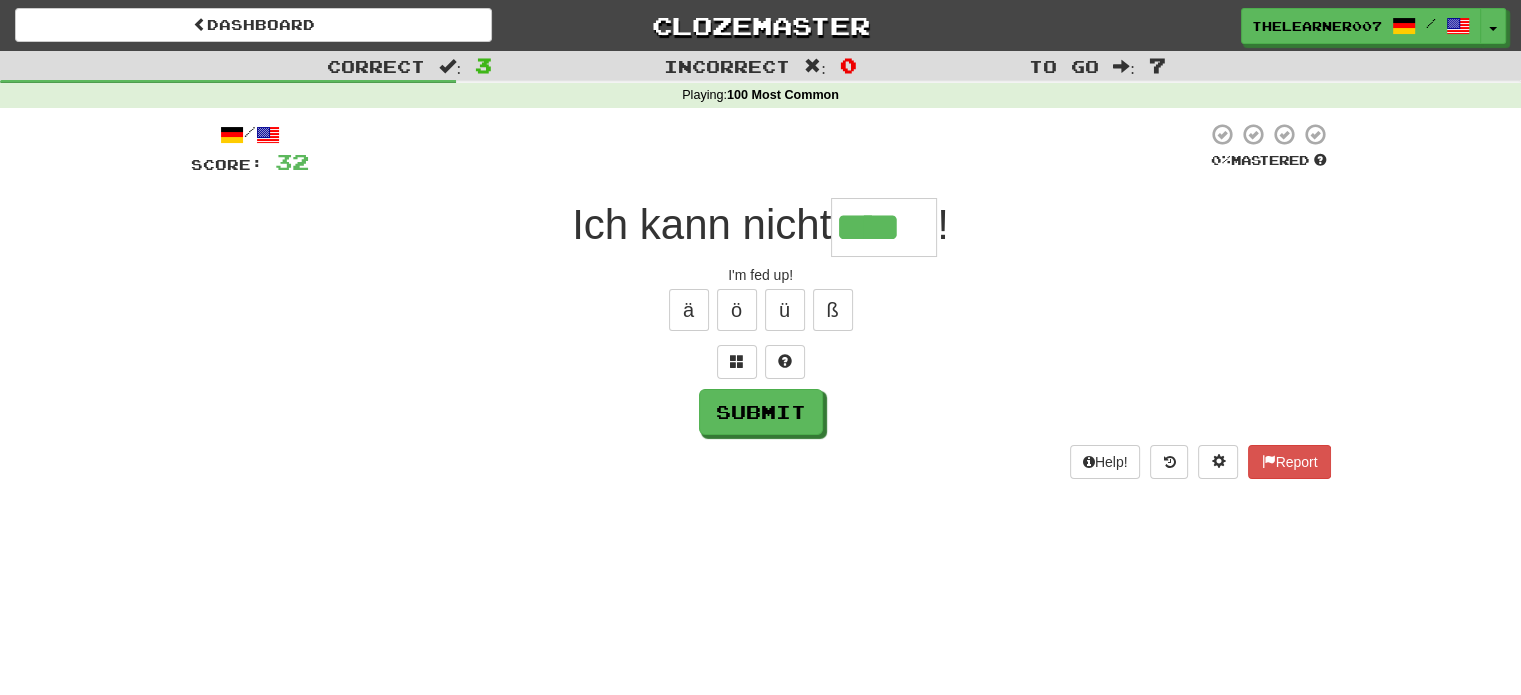 type on "****" 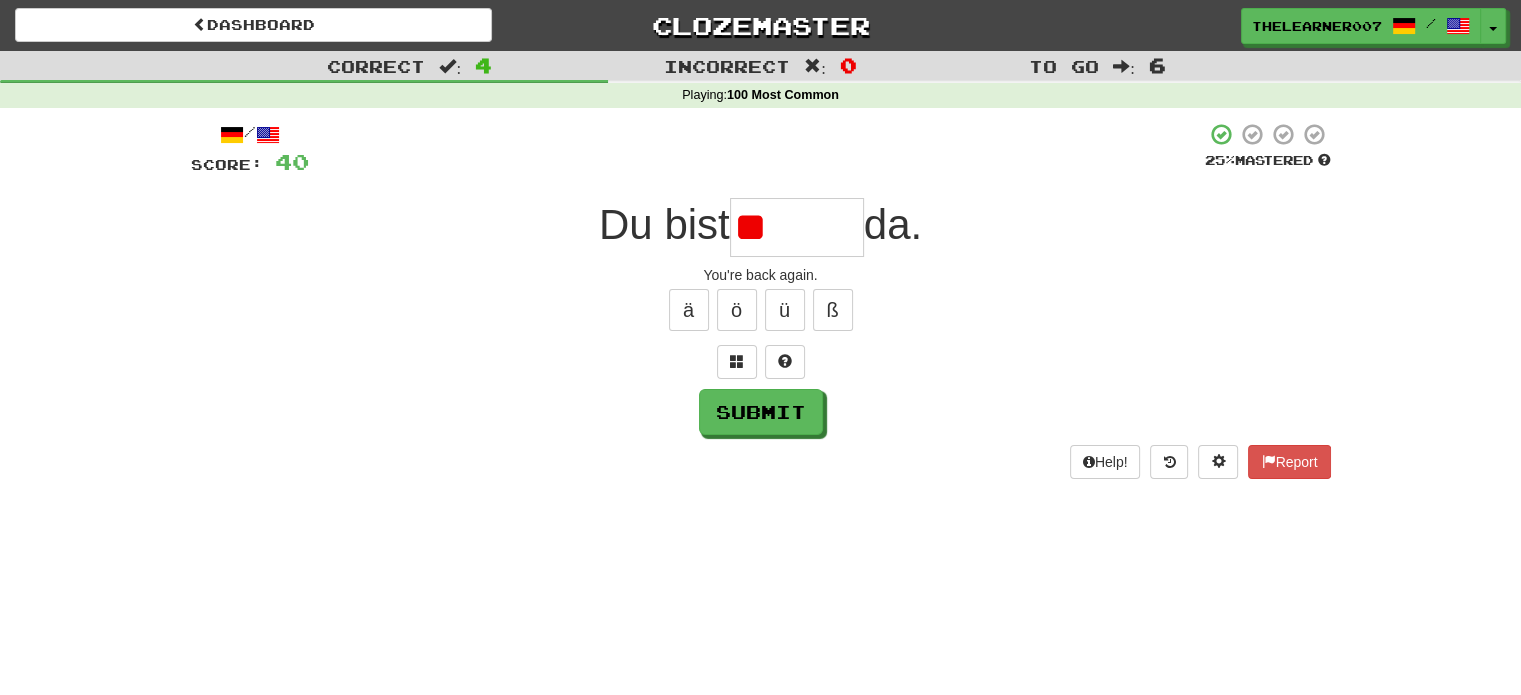 type on "*" 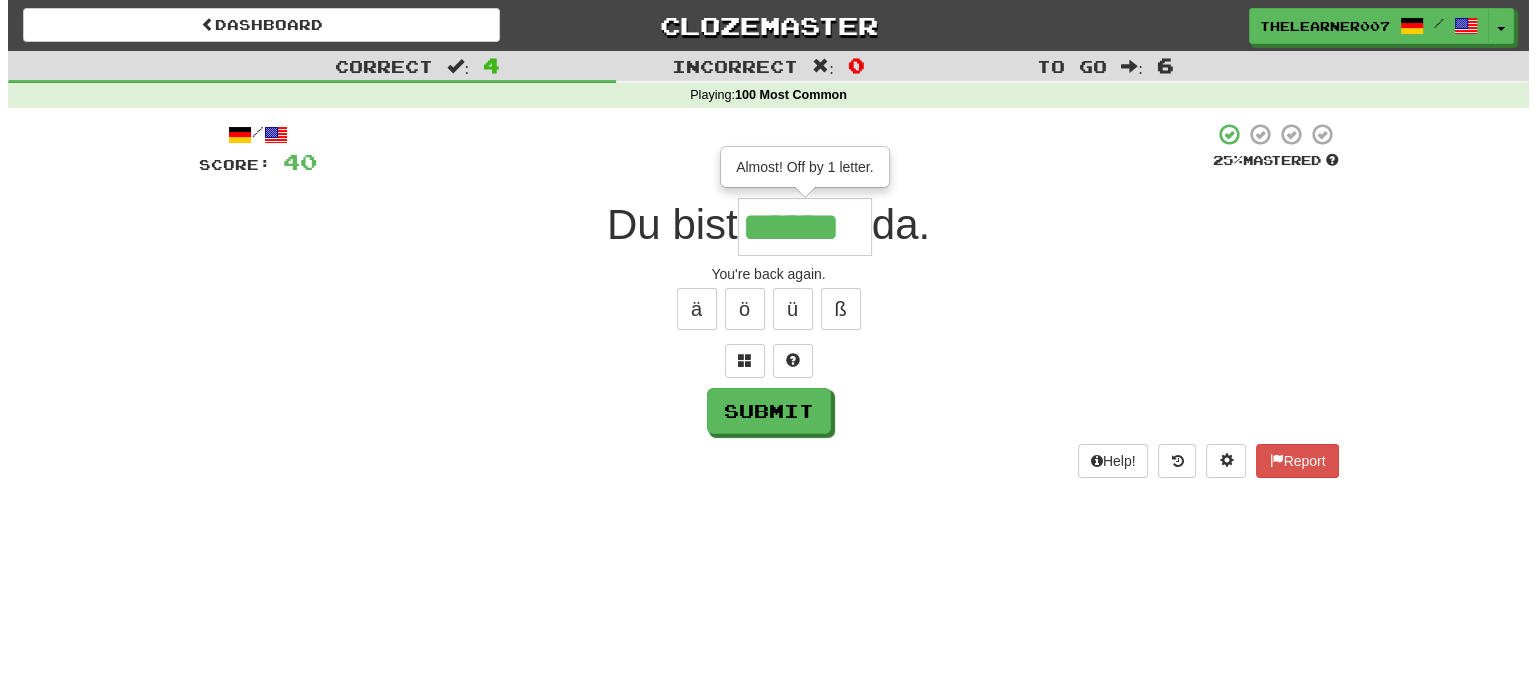 scroll, scrollTop: 0, scrollLeft: 0, axis: both 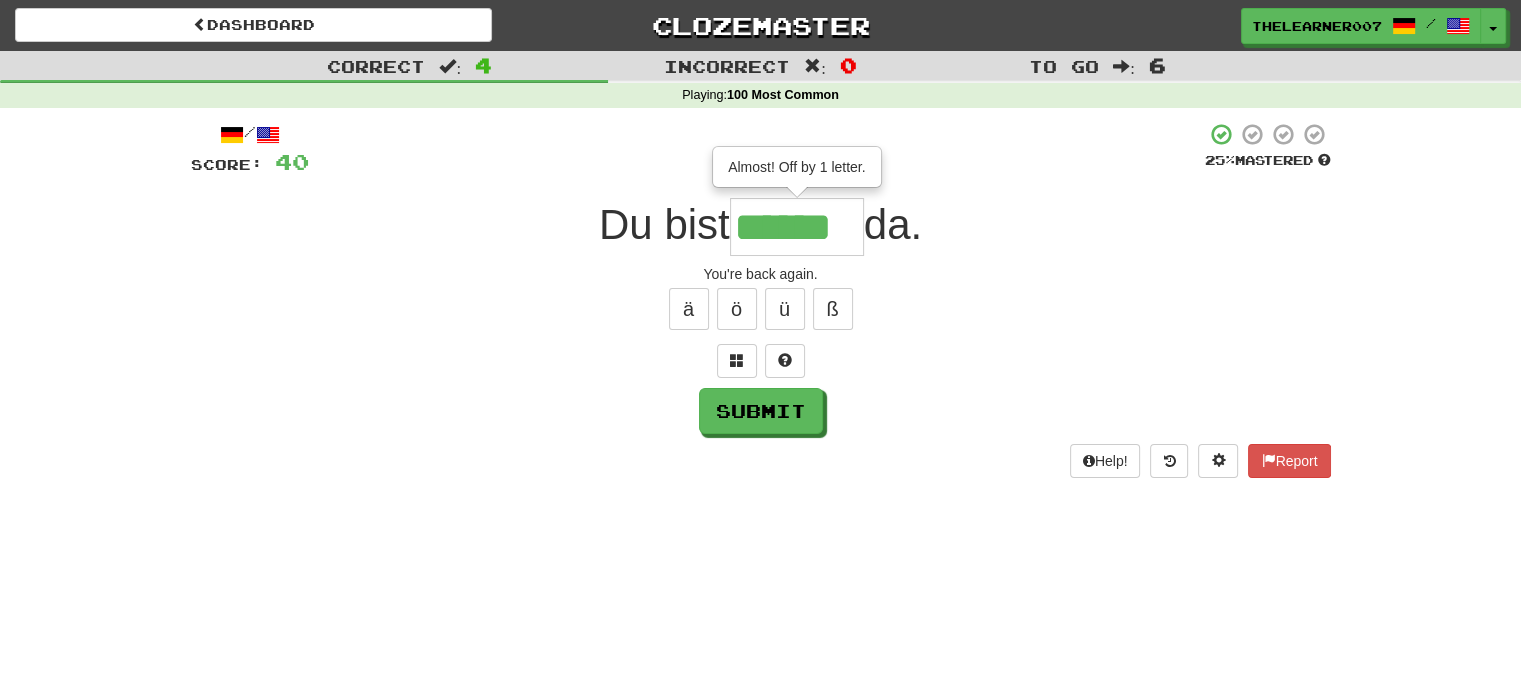 type on "******" 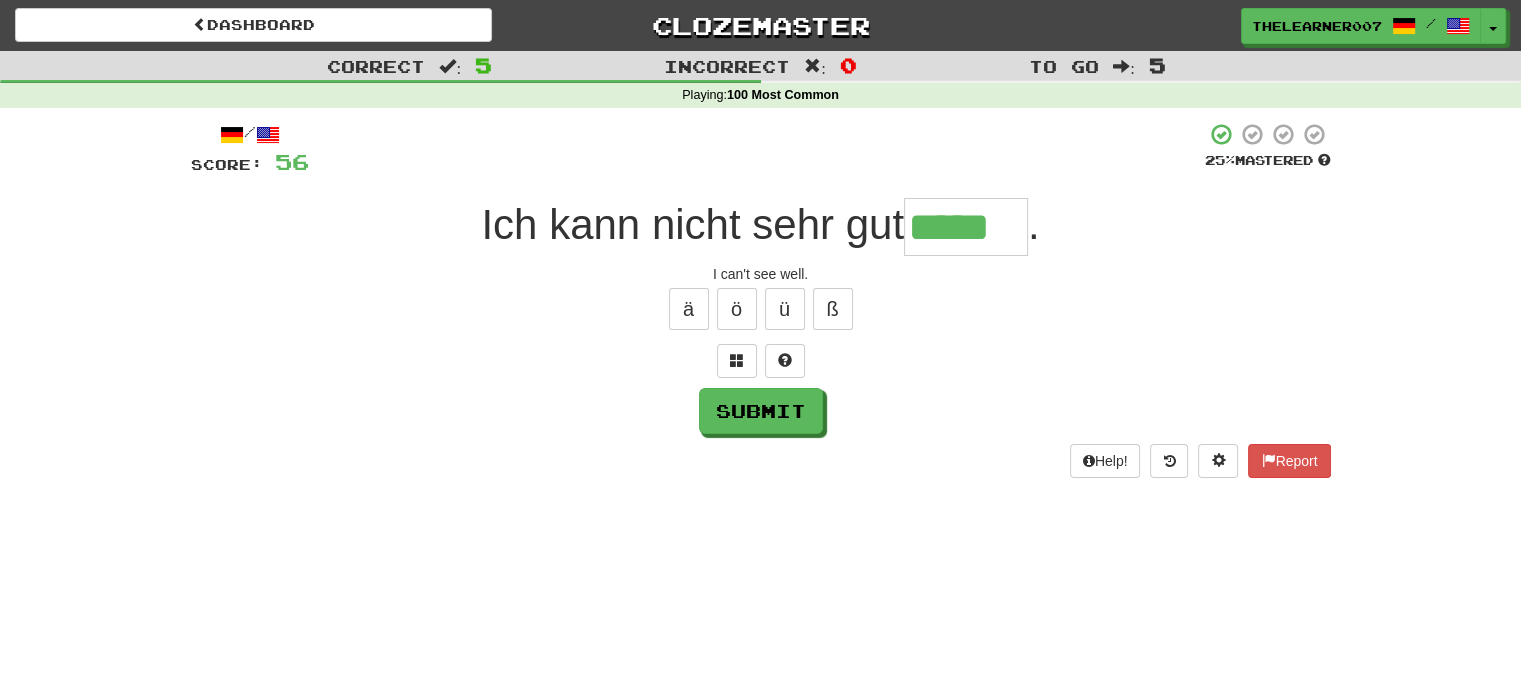 type on "*****" 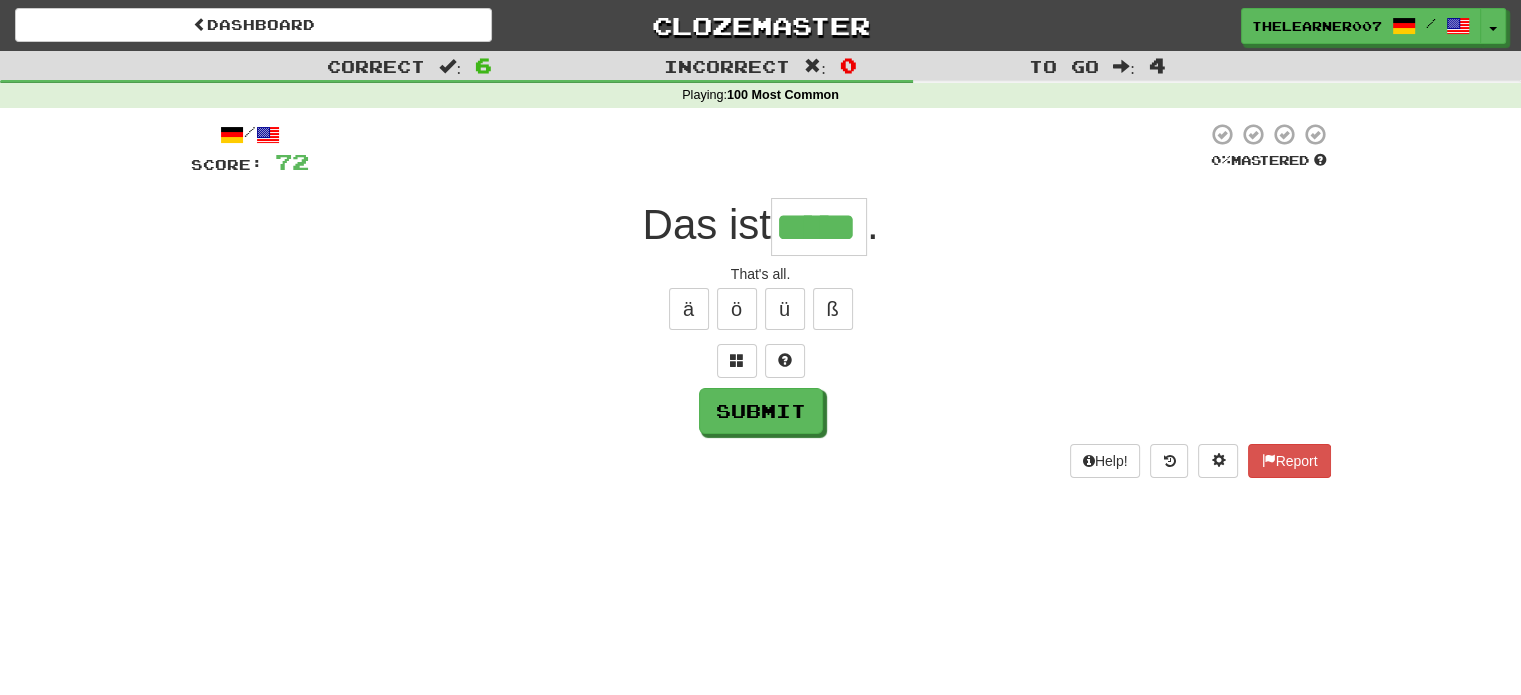type on "*****" 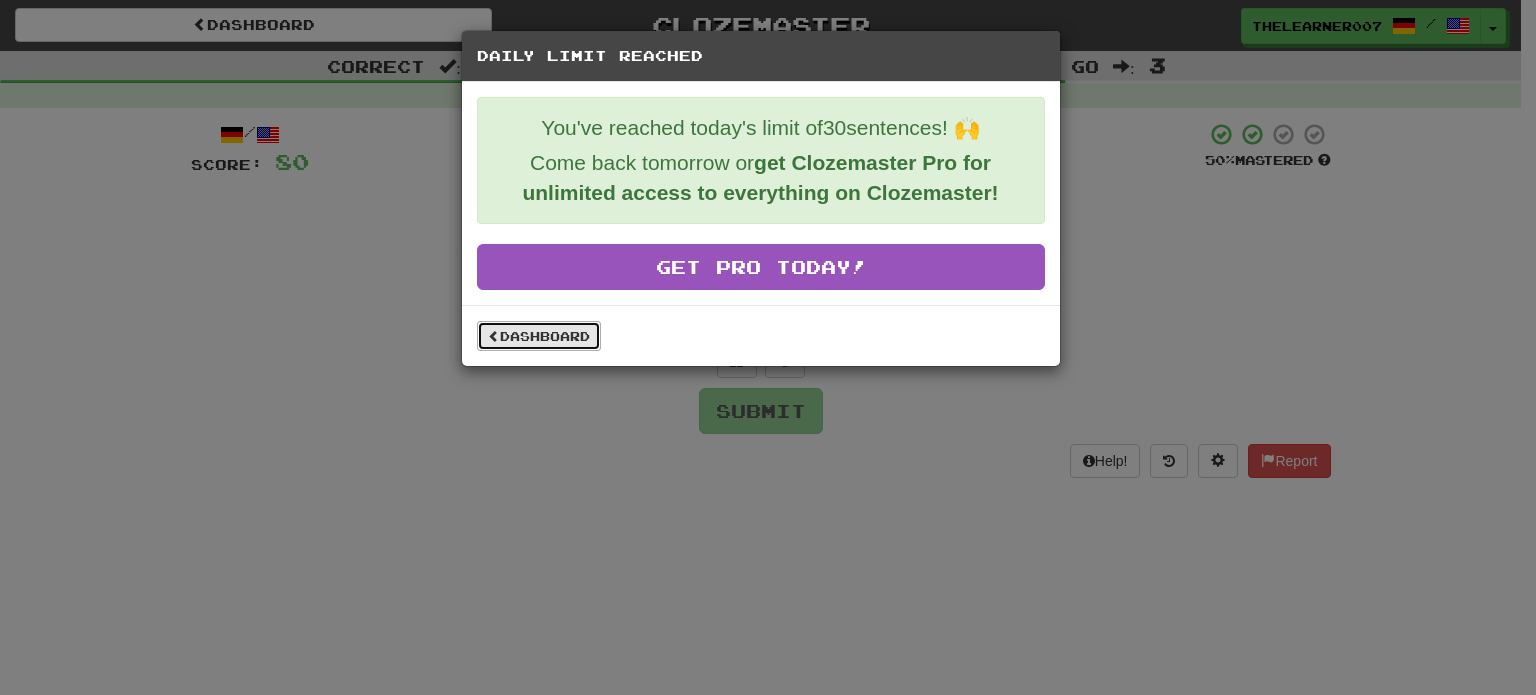 click on "Dashboard" at bounding box center [539, 336] 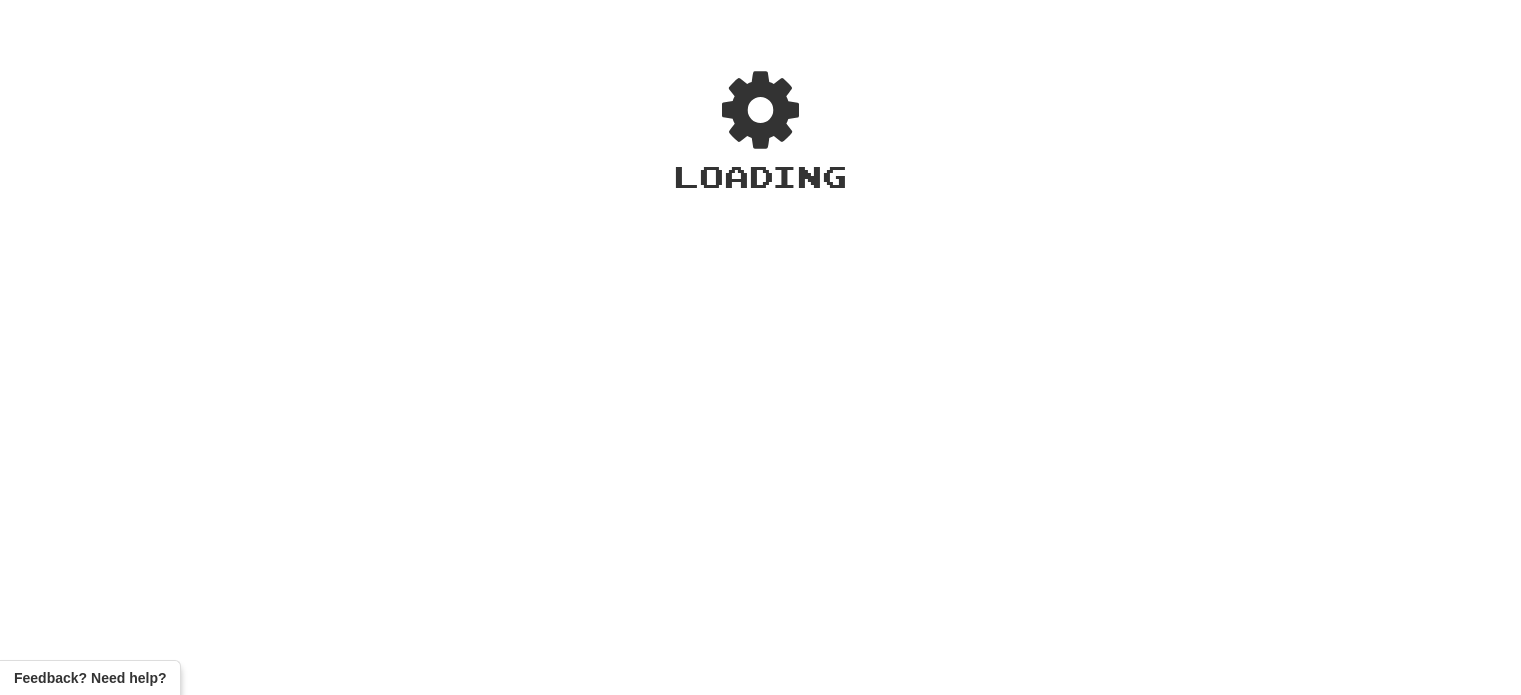 scroll, scrollTop: 0, scrollLeft: 0, axis: both 